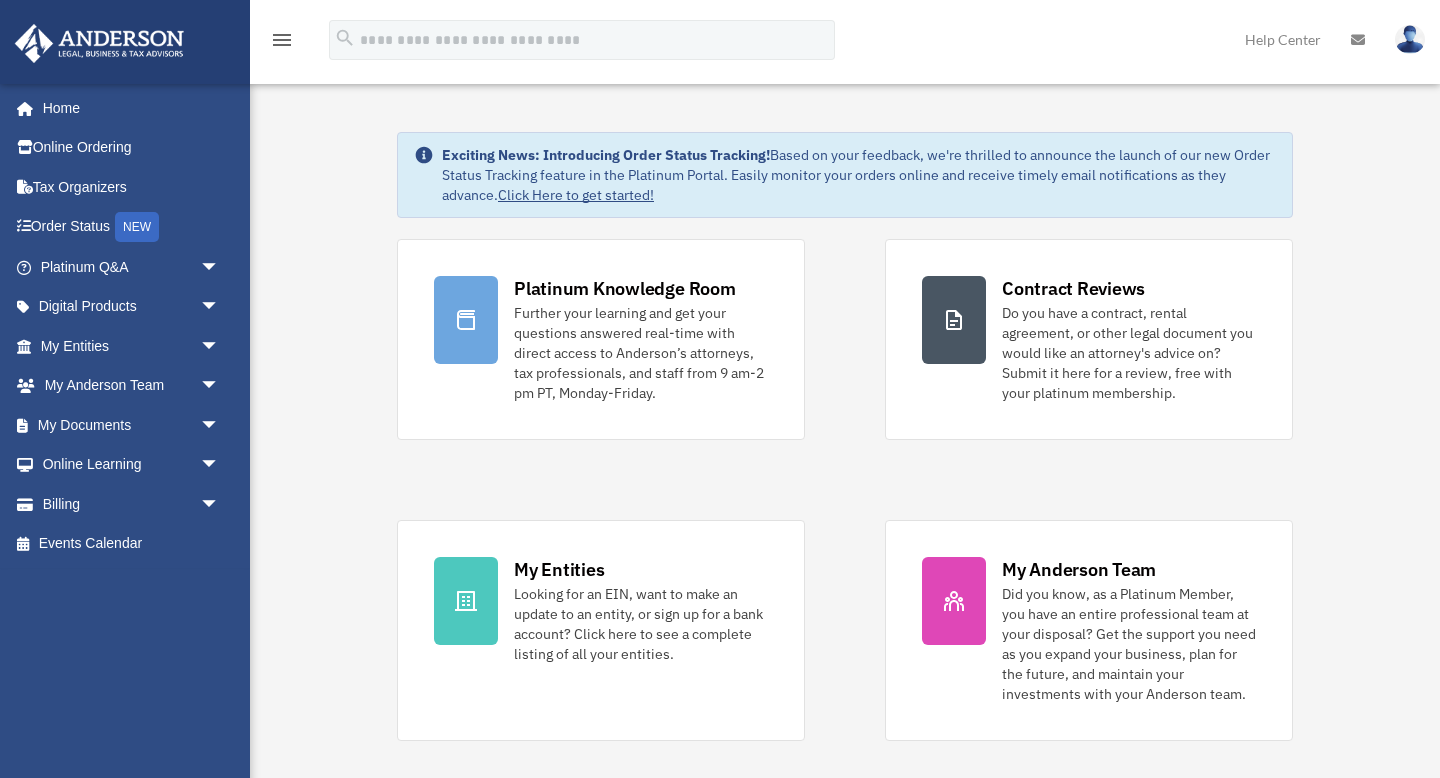 scroll, scrollTop: 0, scrollLeft: 0, axis: both 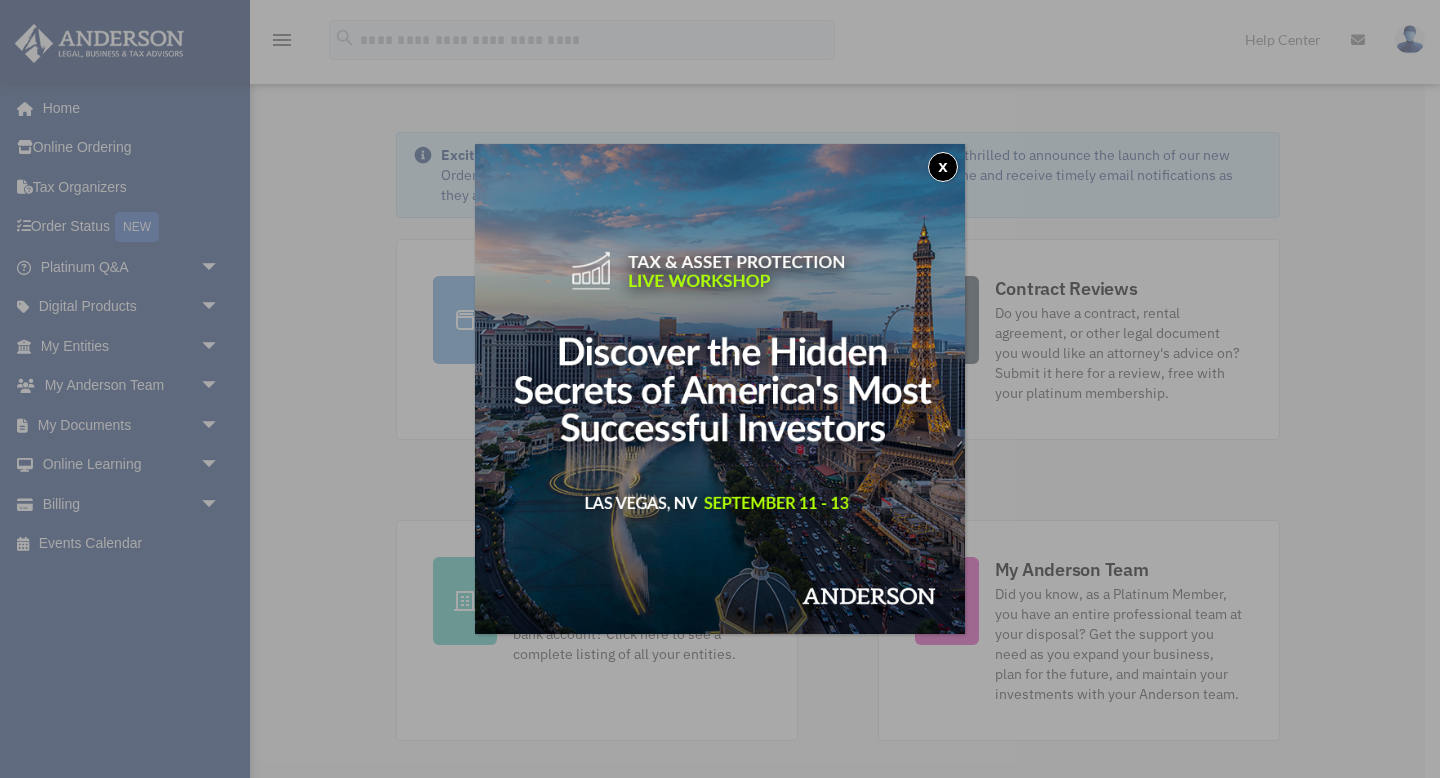 click on "x" at bounding box center (943, 167) 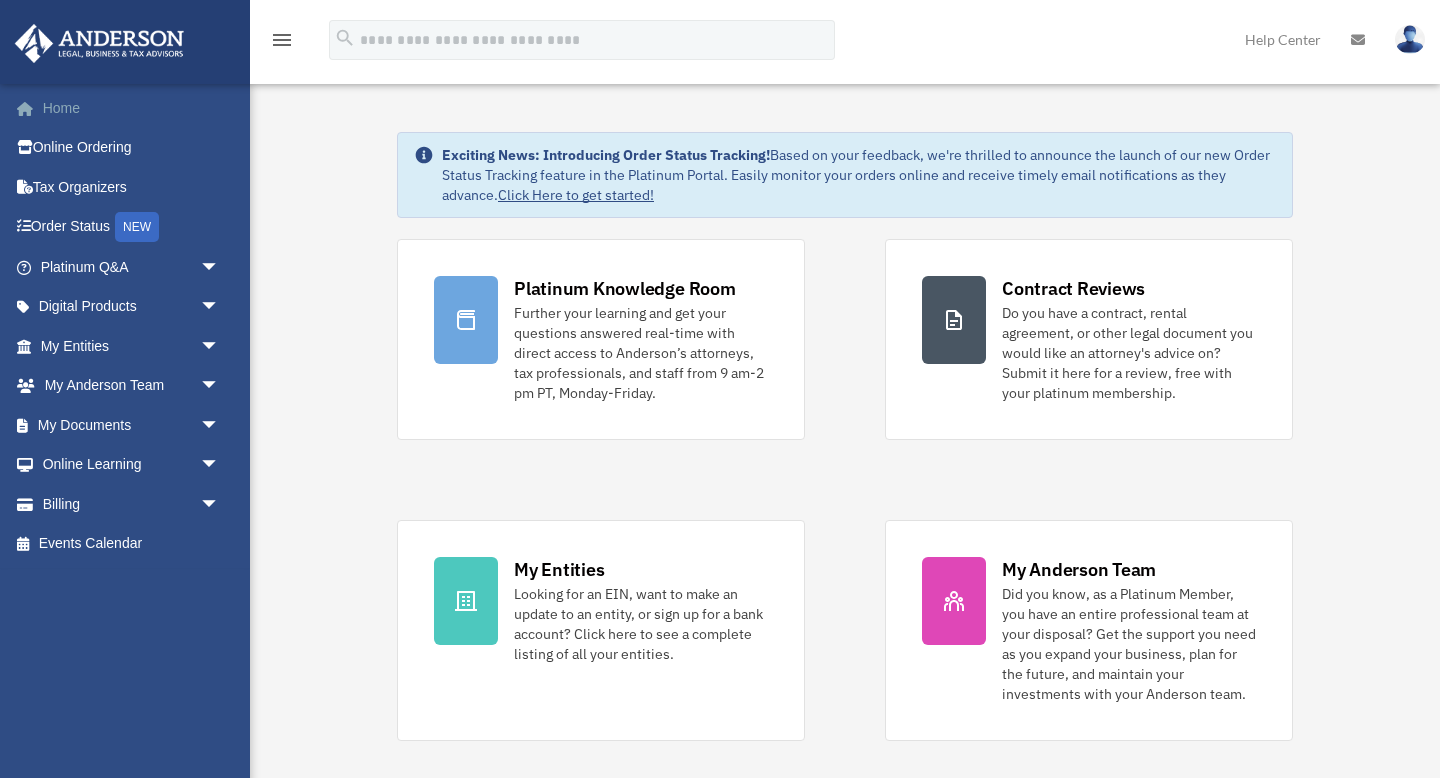 click on "Home" at bounding box center (132, 108) 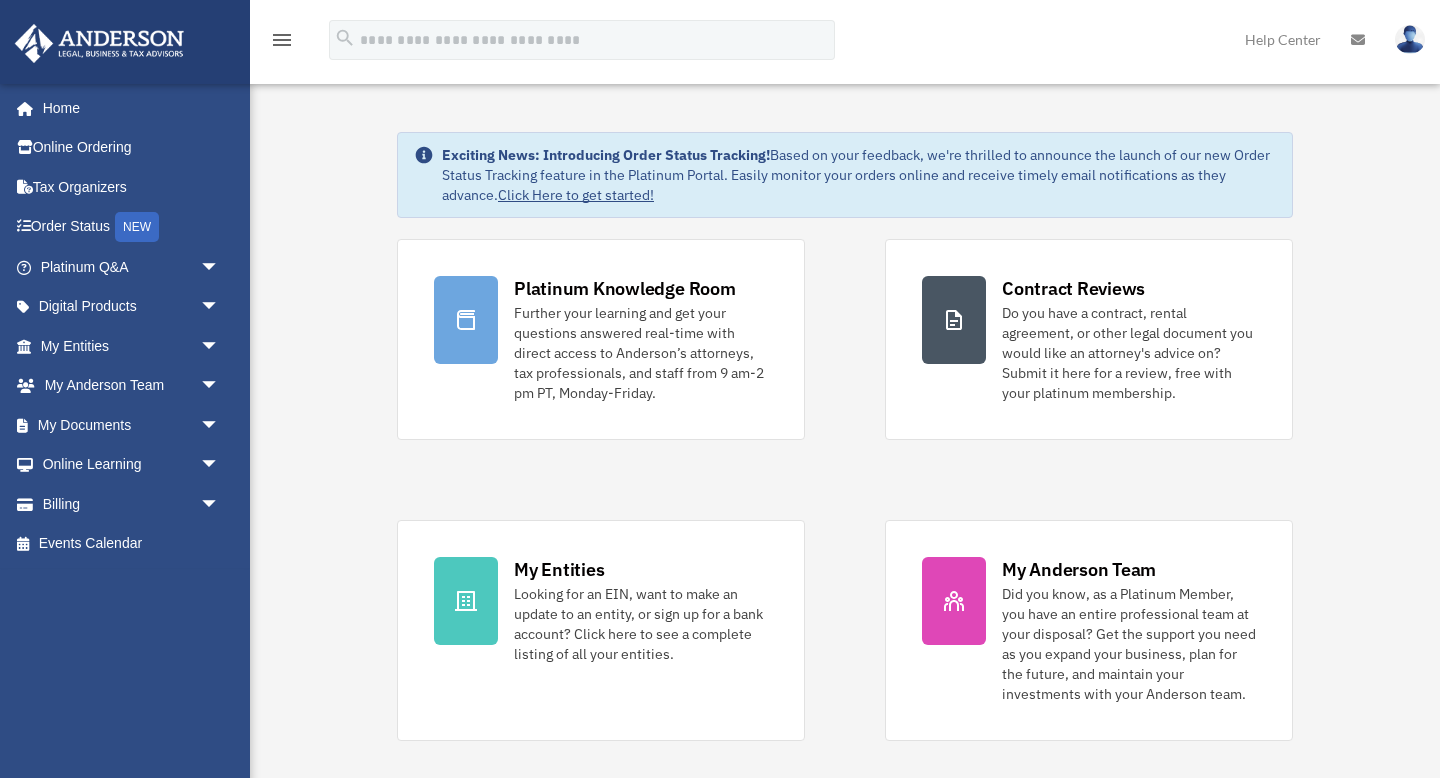 scroll, scrollTop: 0, scrollLeft: 0, axis: both 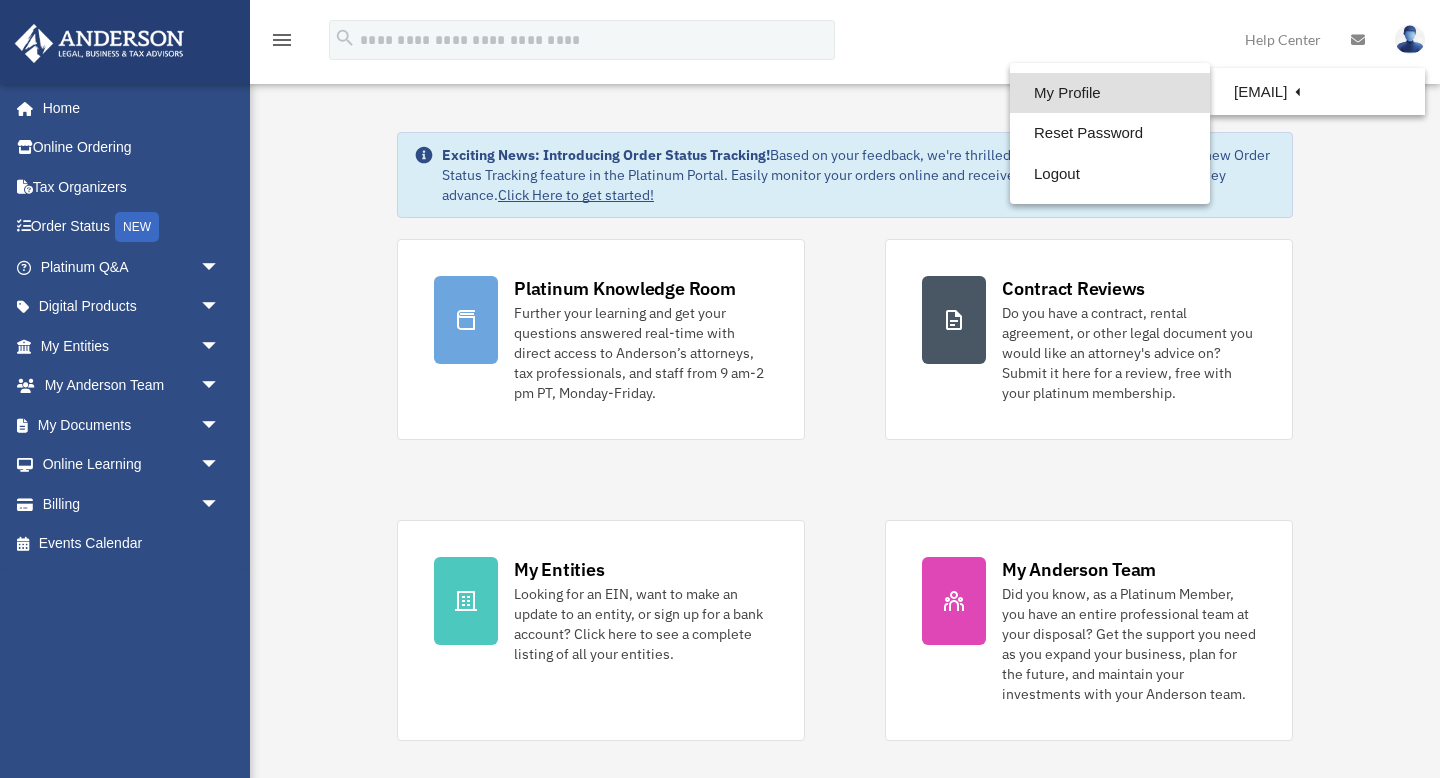 click on "My Profile" at bounding box center [1110, 93] 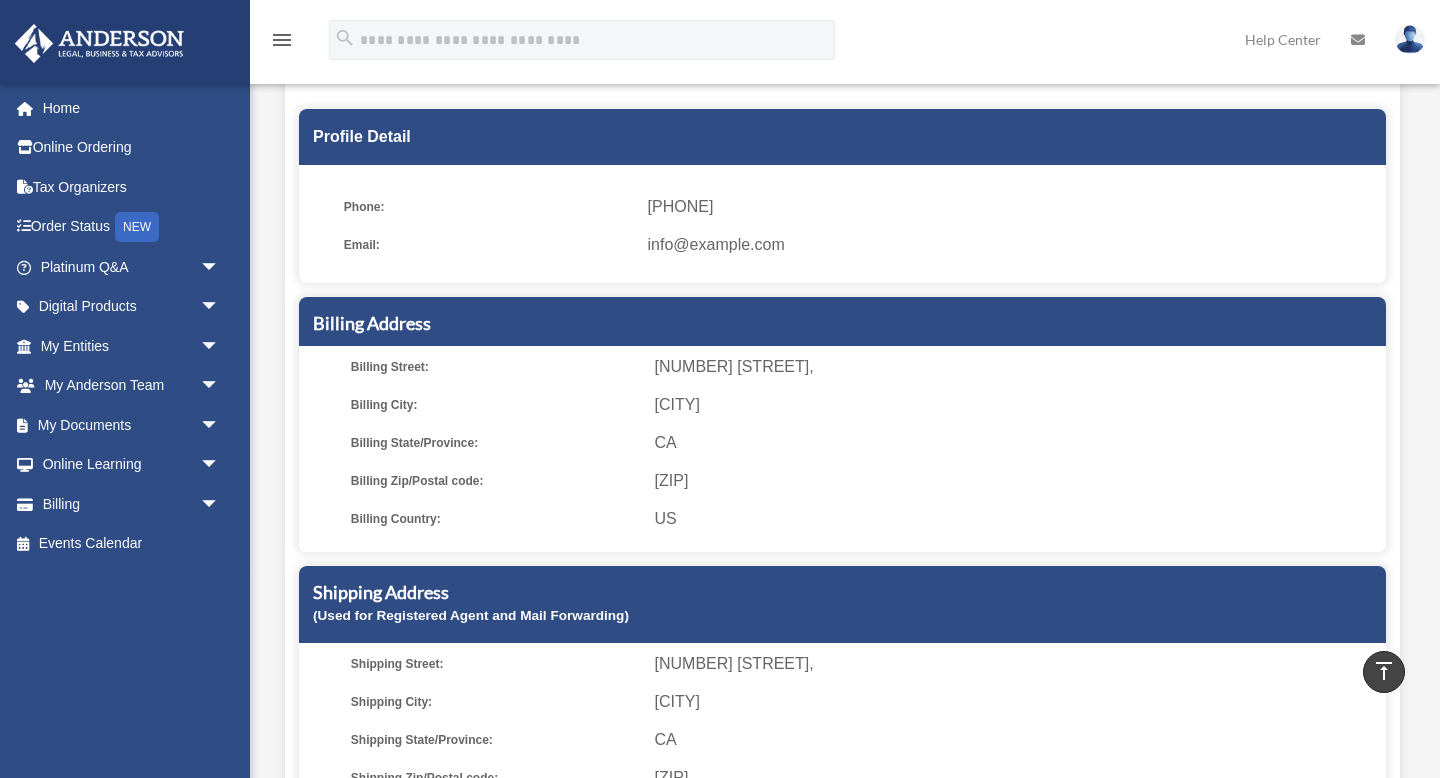 scroll, scrollTop: 0, scrollLeft: 0, axis: both 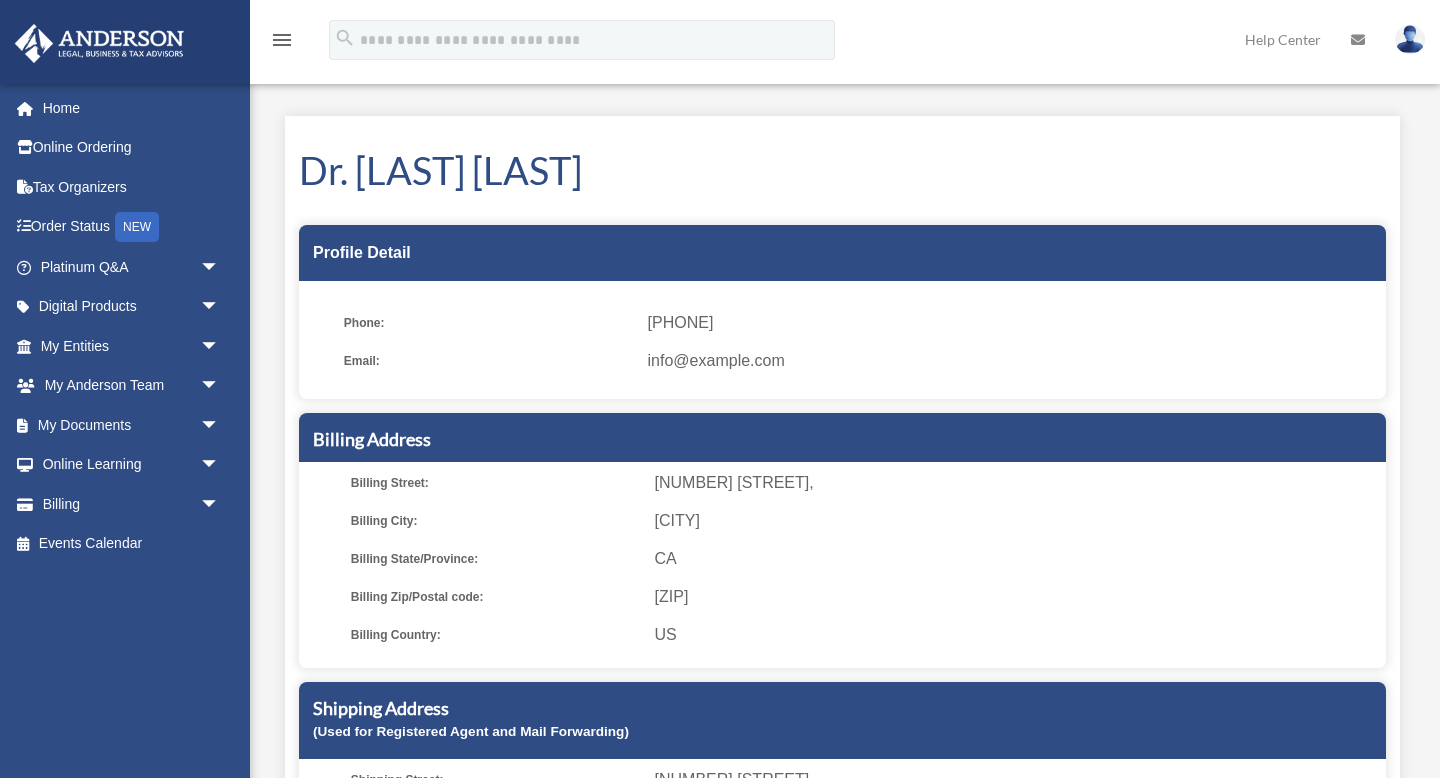 click at bounding box center (1410, 39) 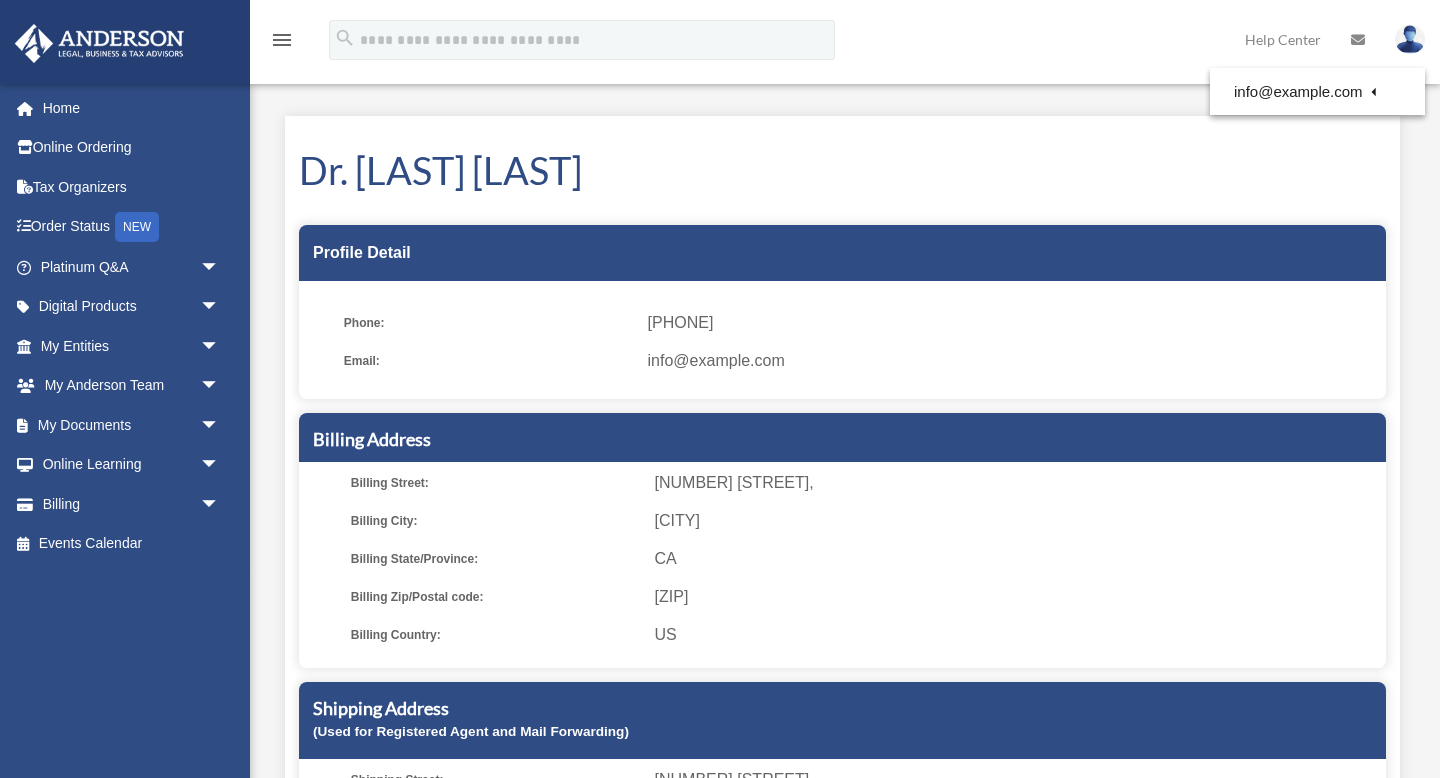 click on "Dr. [LAST] [LAST]
Profile Detail
Phone:
[PHONE]
Email:
info@example.com
Billing Address
Billing Street:
[NUMBER] [STREET],
Billing City:
[CITY]
Billing State/Province: [STATE] Billing Zip/Postal code: US" at bounding box center [842, 547] 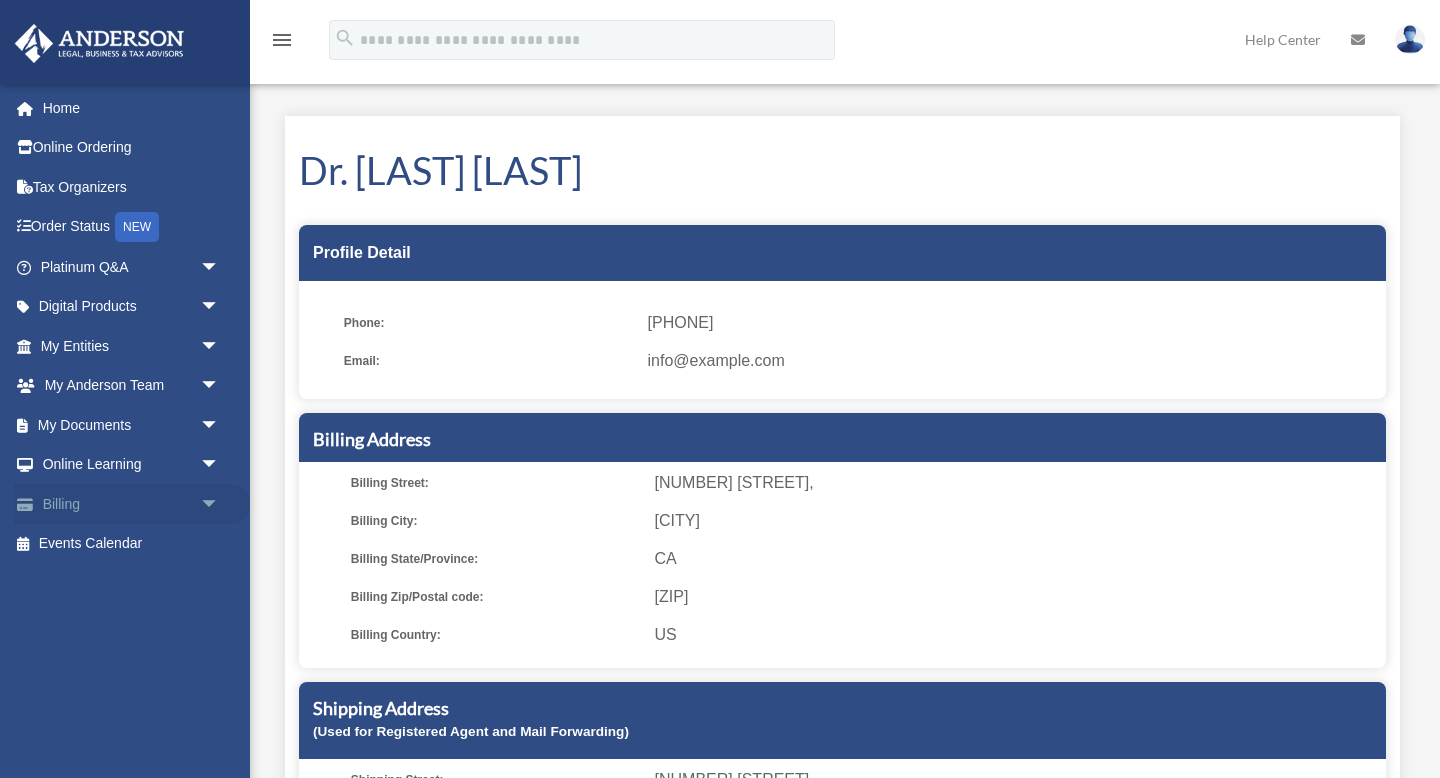 click on "Billing arrow_drop_down" at bounding box center (132, 504) 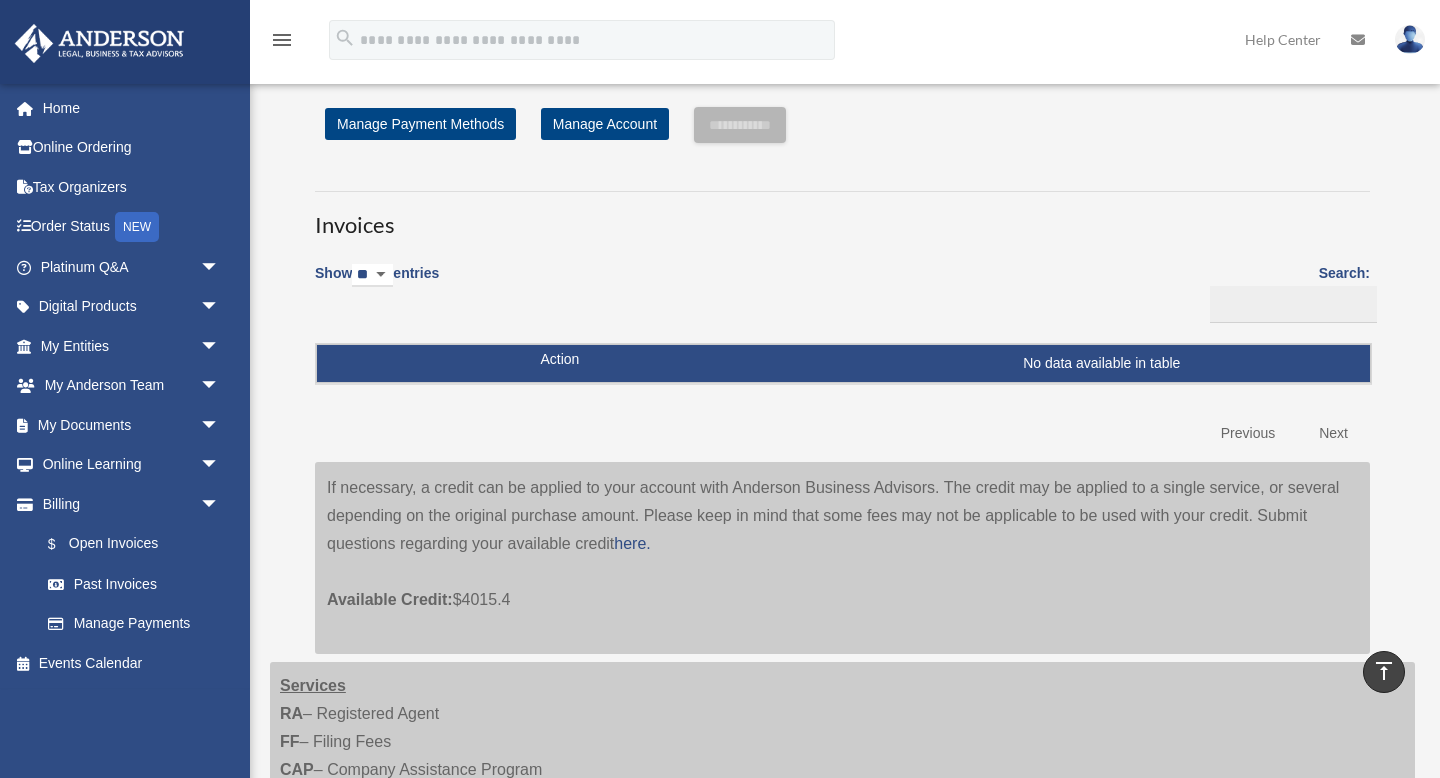 scroll, scrollTop: 0, scrollLeft: 0, axis: both 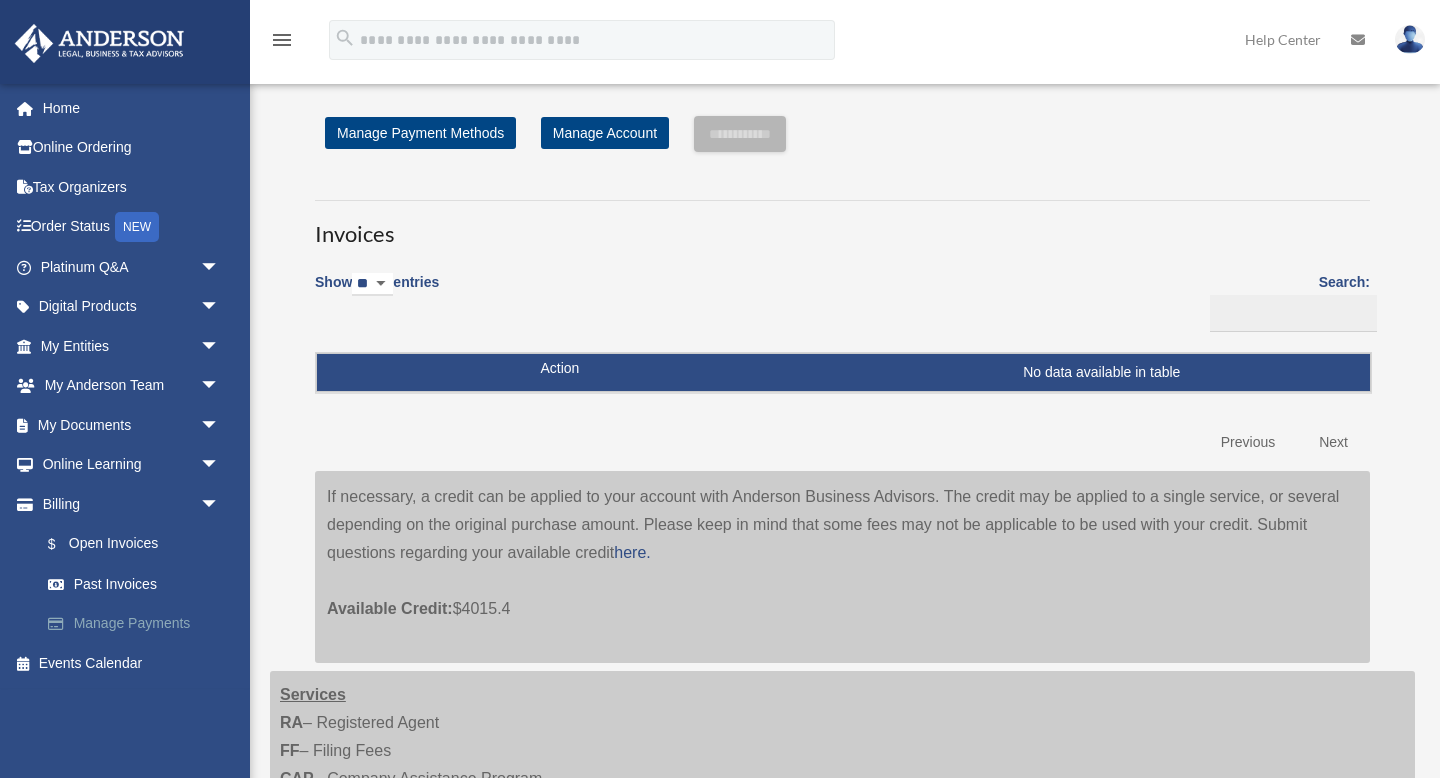 click on "Manage Payments" at bounding box center [139, 624] 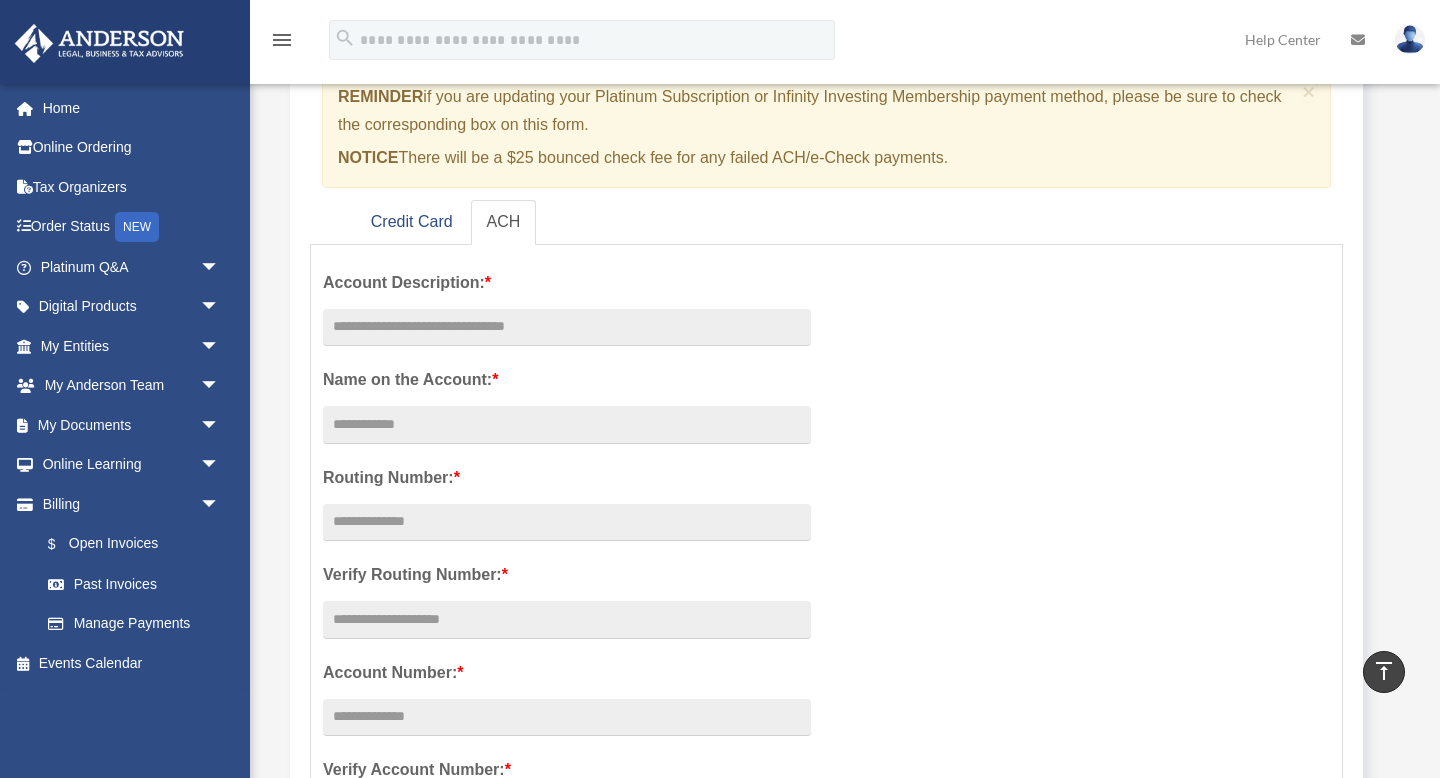 scroll, scrollTop: 145, scrollLeft: 0, axis: vertical 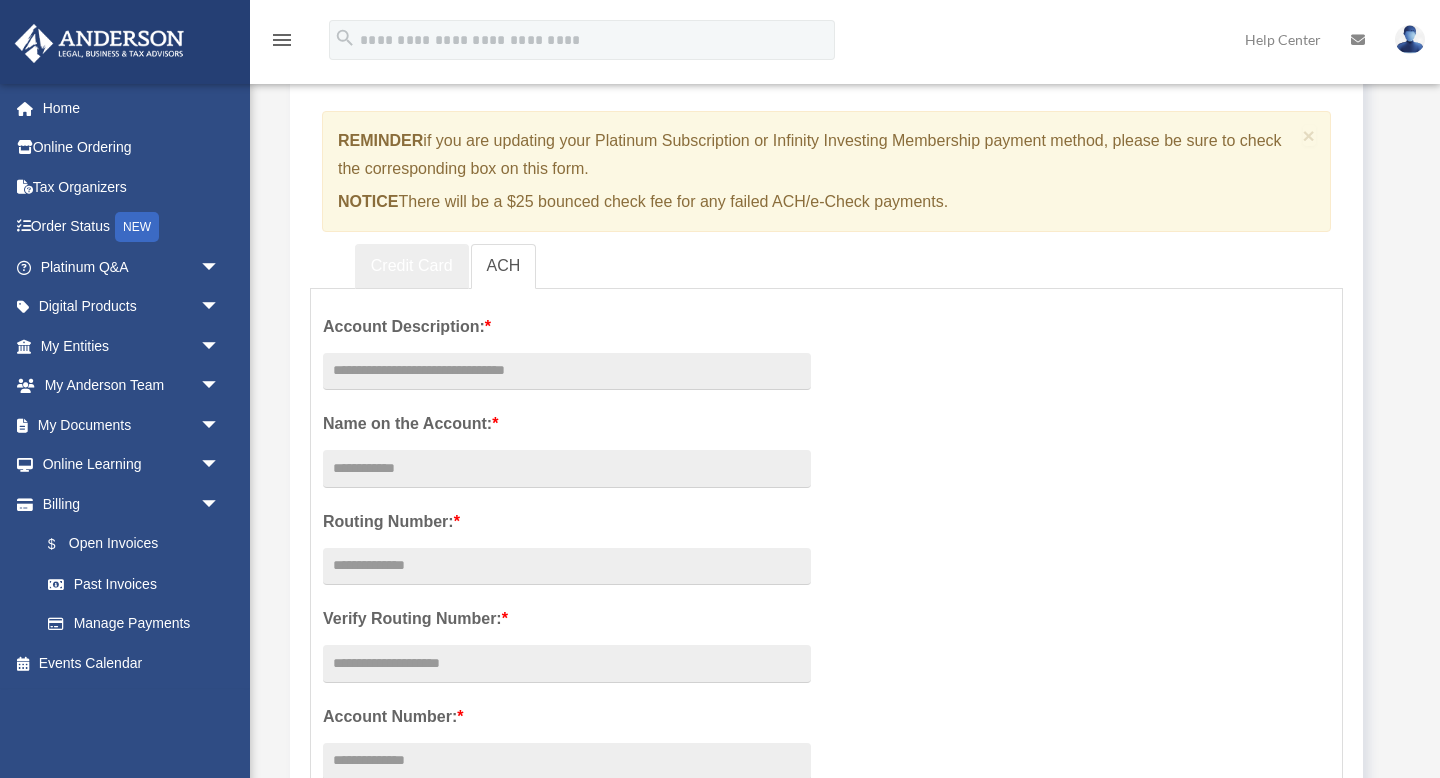 click on "Credit Card" at bounding box center [412, 266] 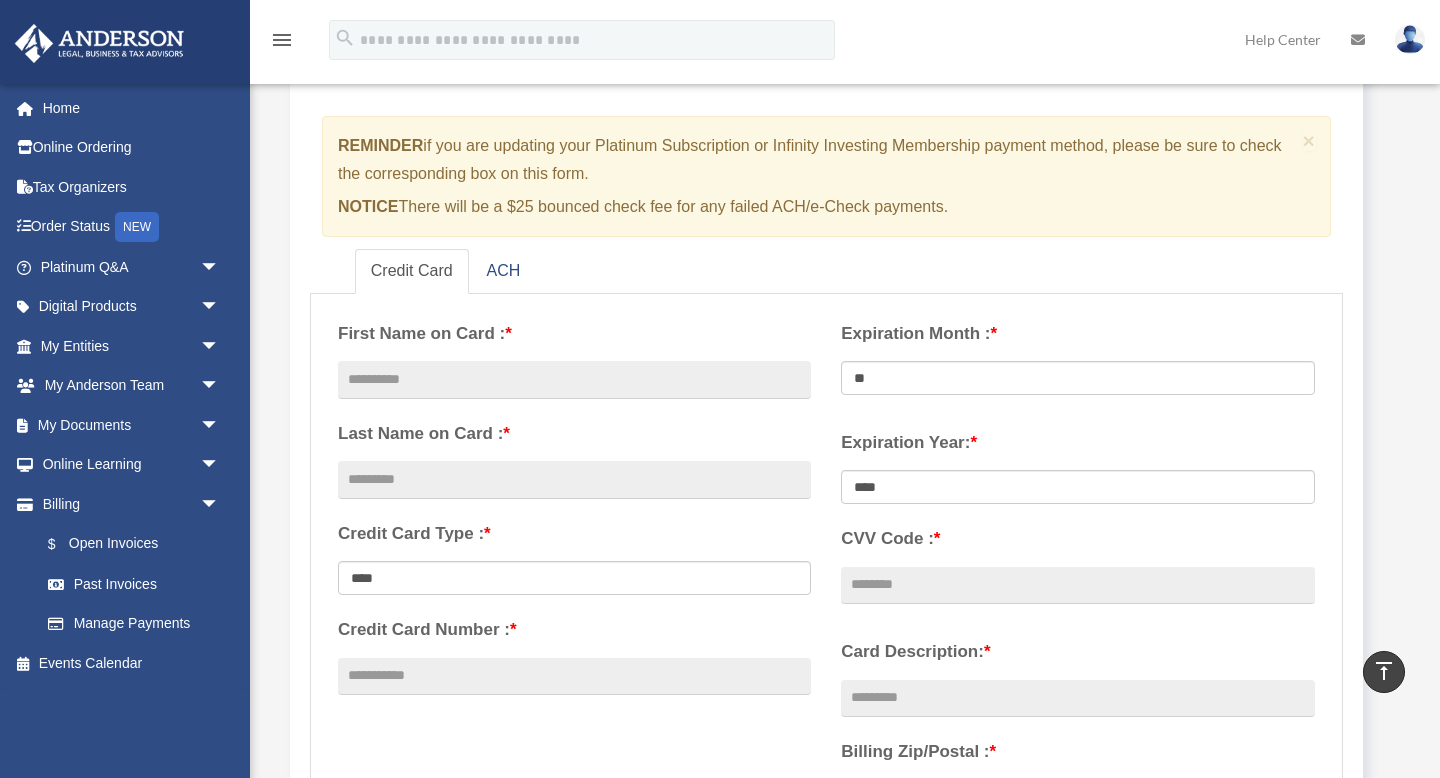 scroll, scrollTop: 123, scrollLeft: 0, axis: vertical 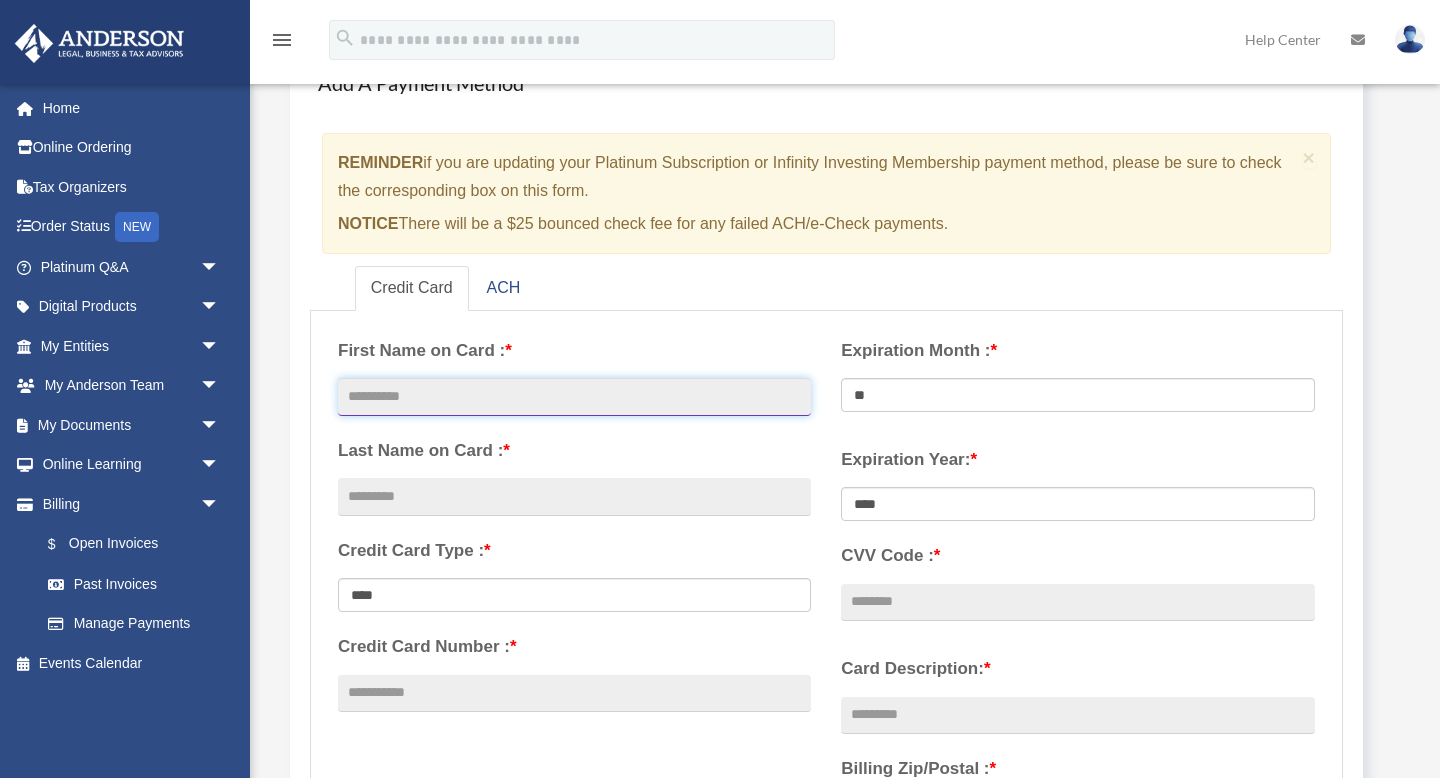 click at bounding box center [574, 397] 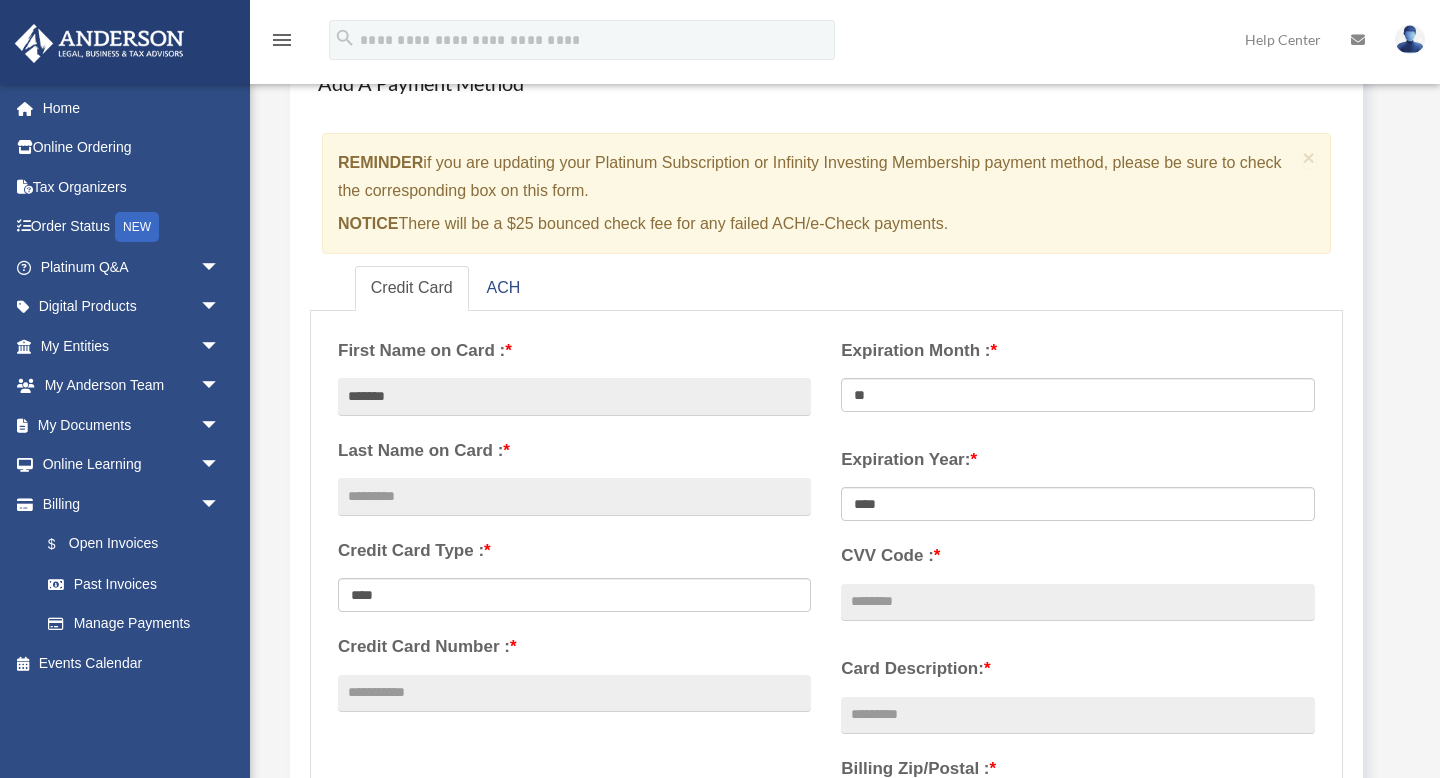 type on "*******" 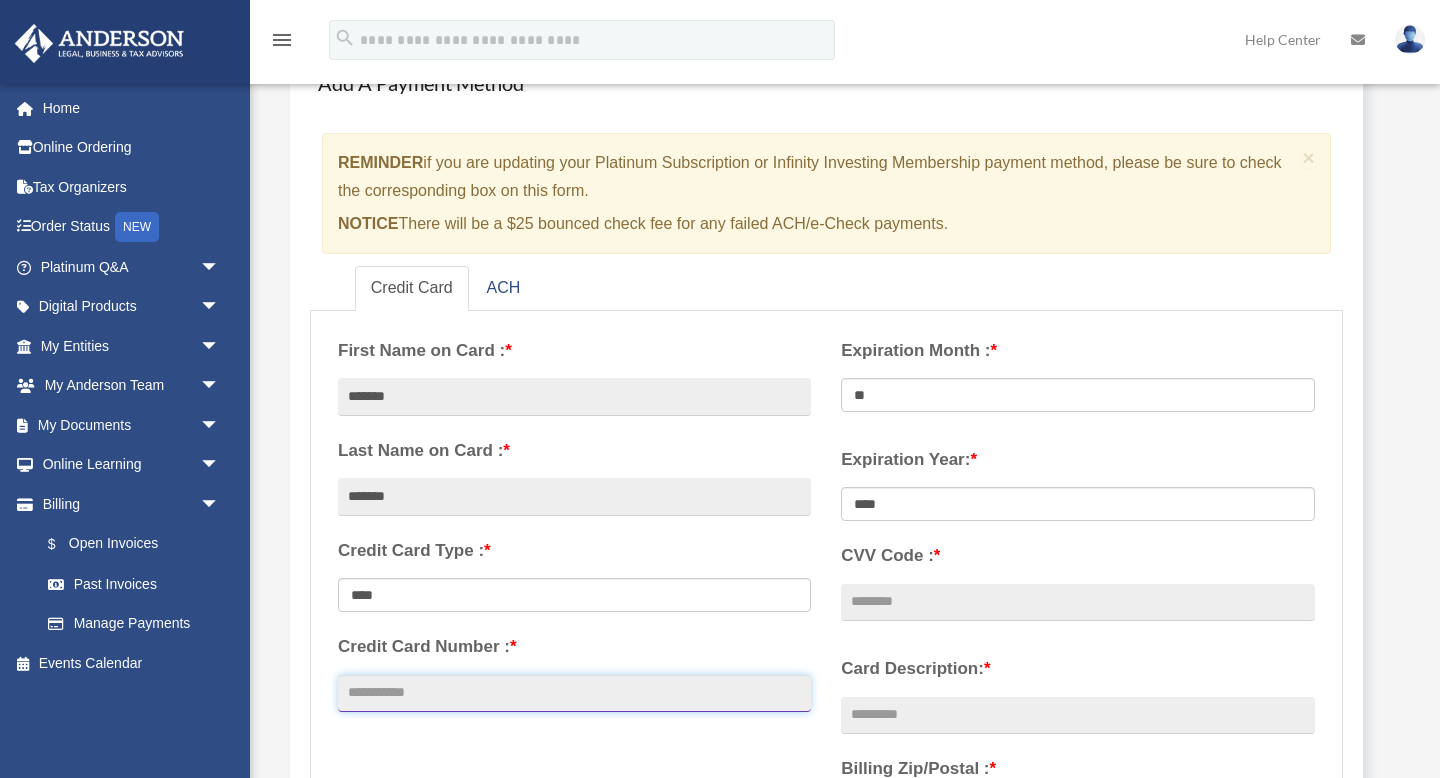 type on "**********" 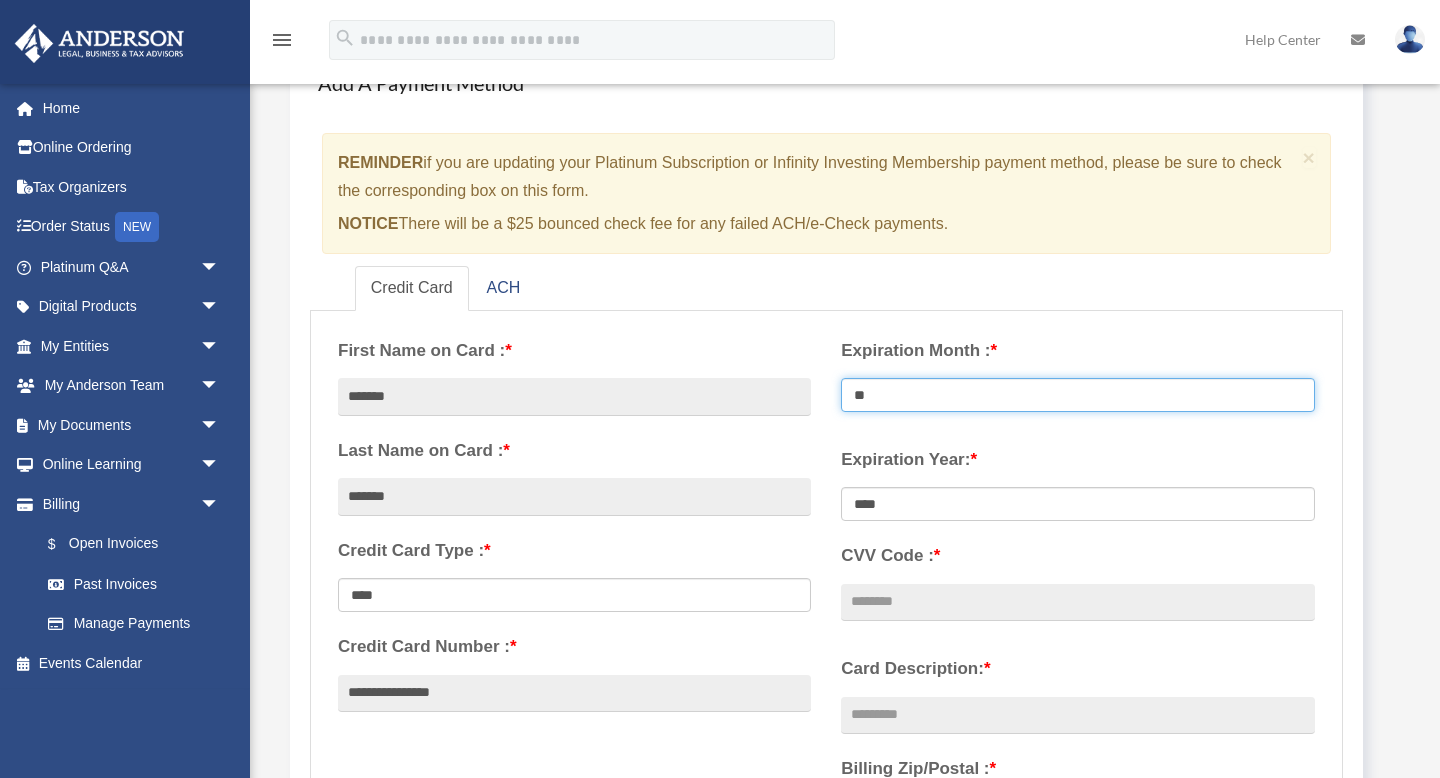 select on "**" 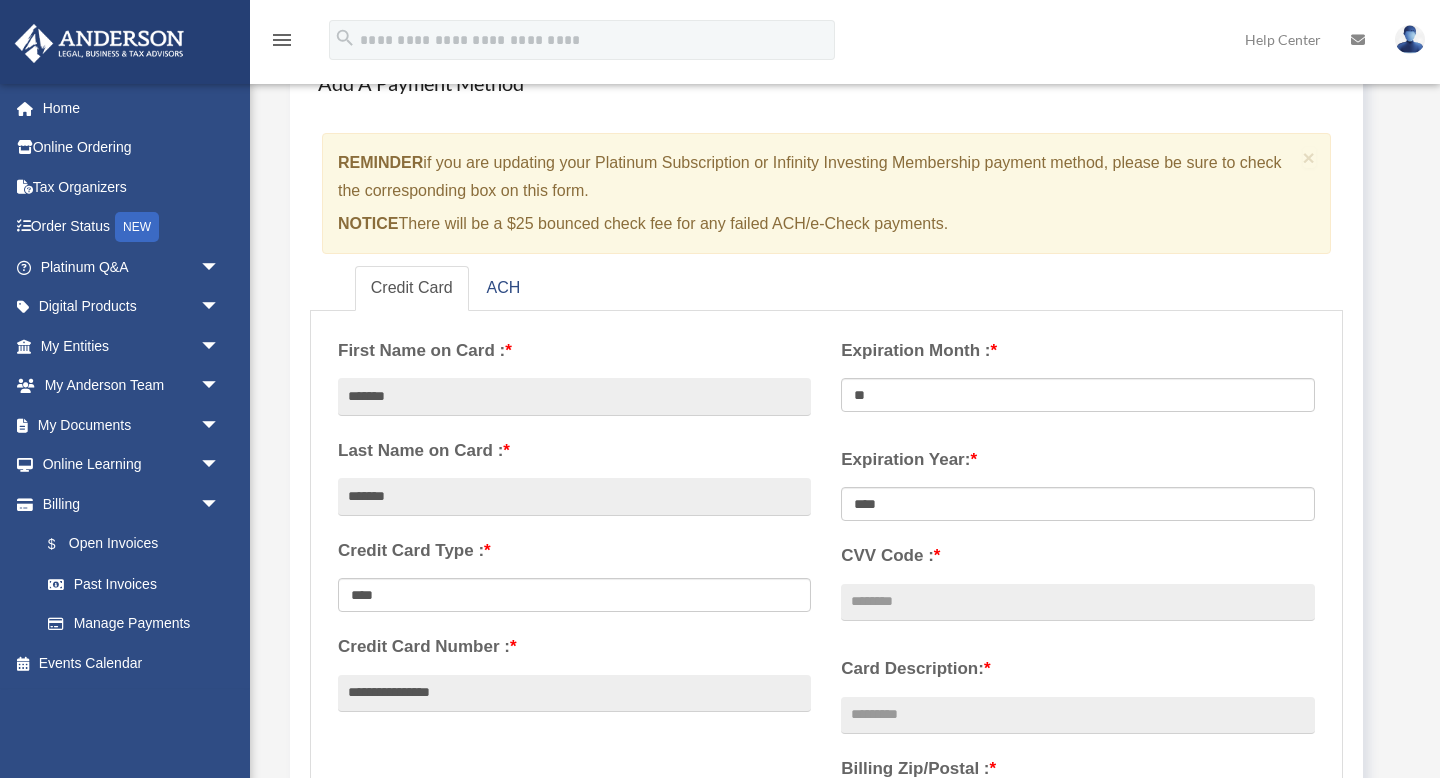 select on "****" 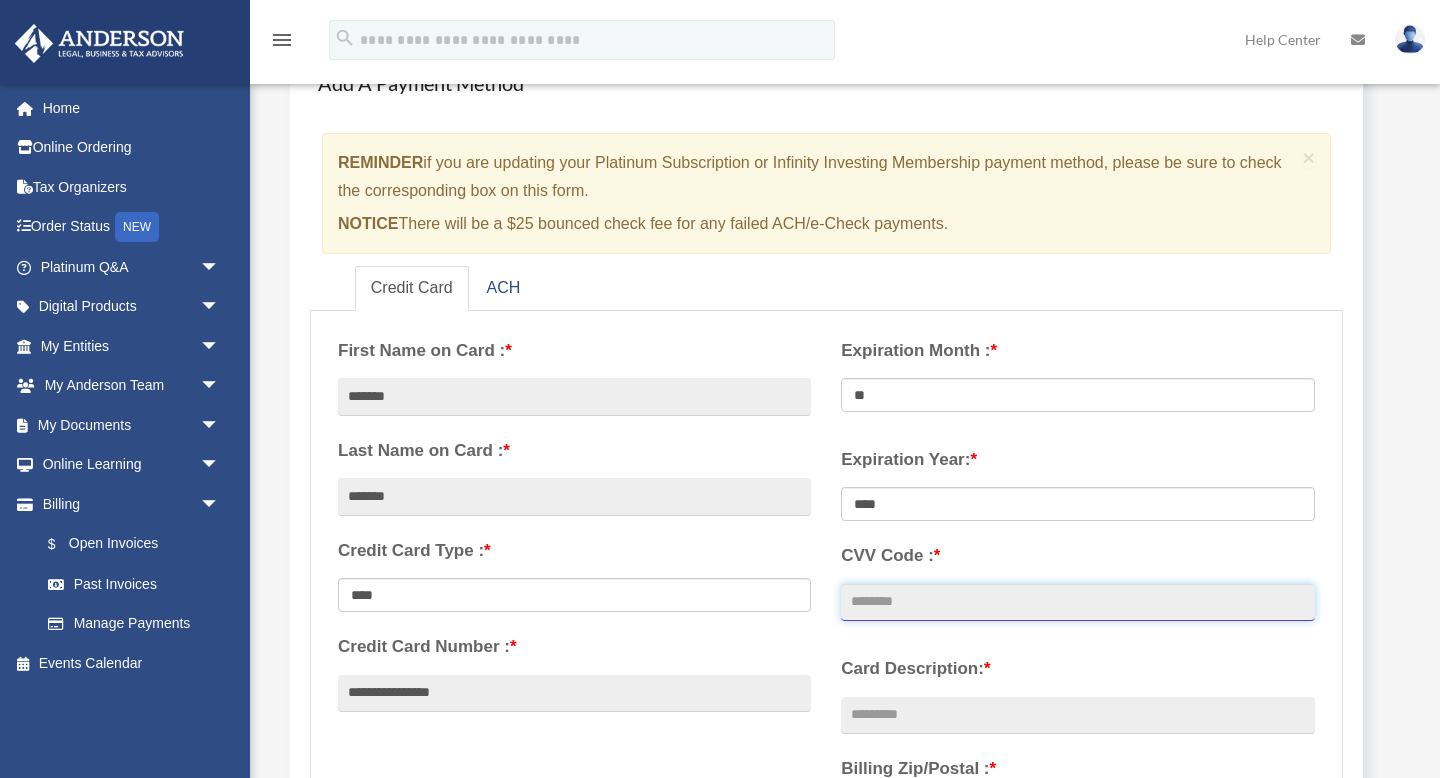 type on "***" 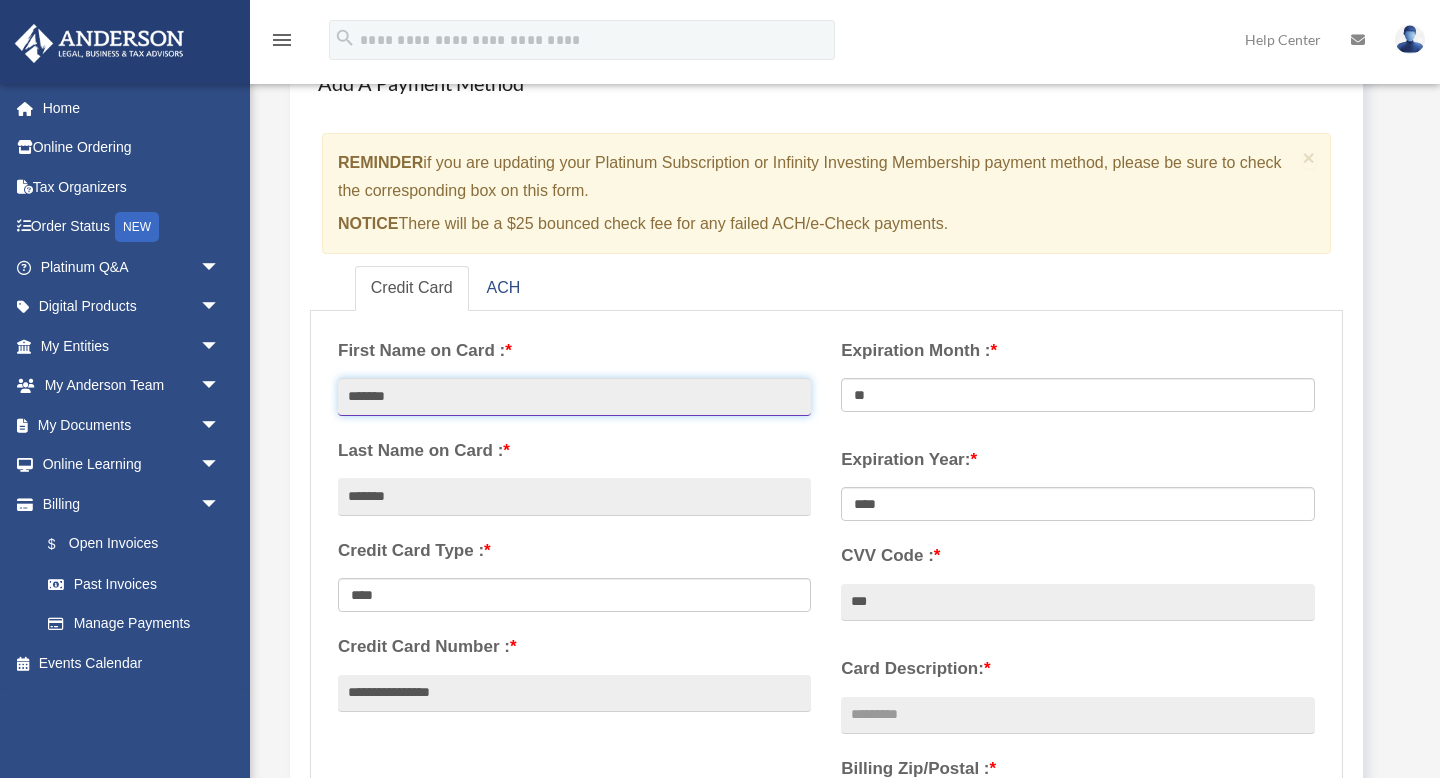 click on "*******" at bounding box center [574, 397] 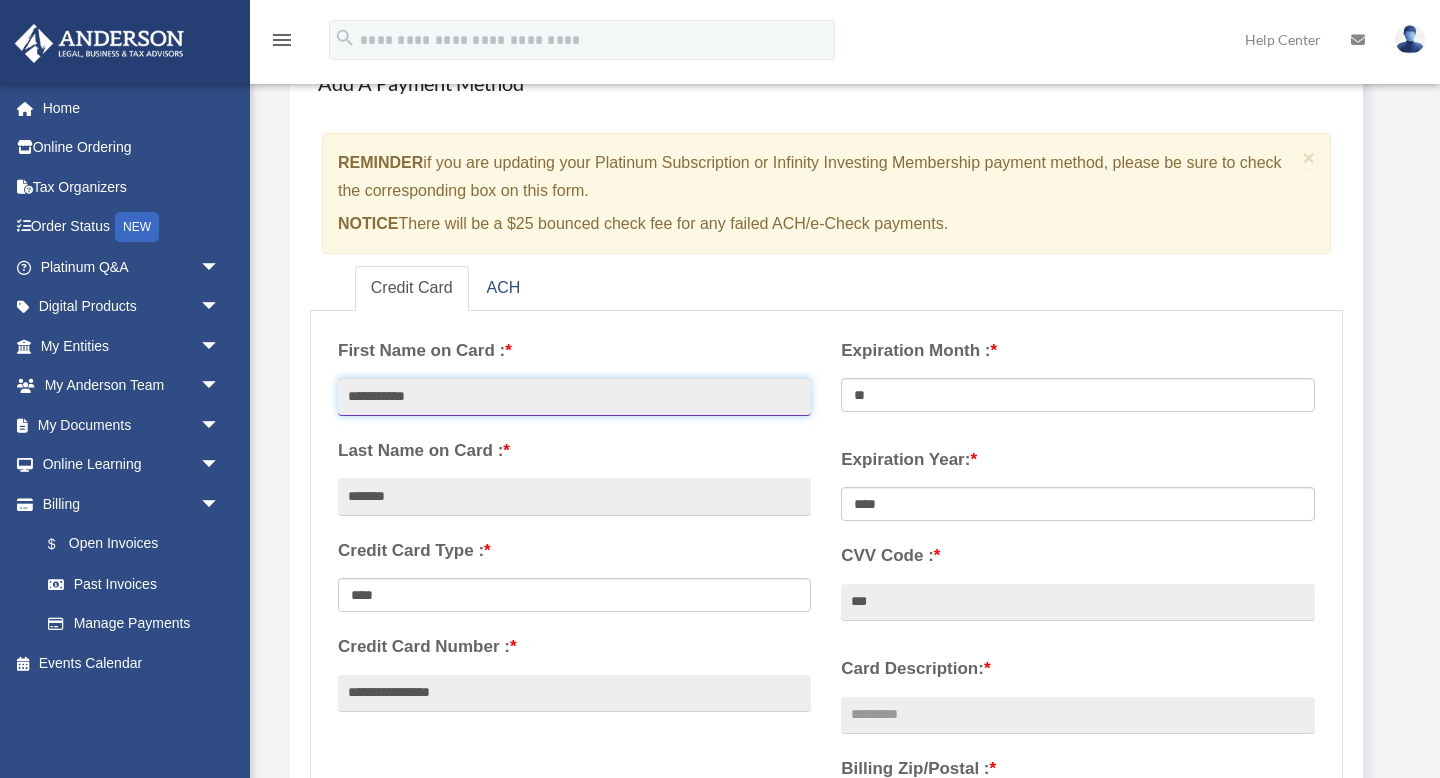 click on "**********" at bounding box center (574, 397) 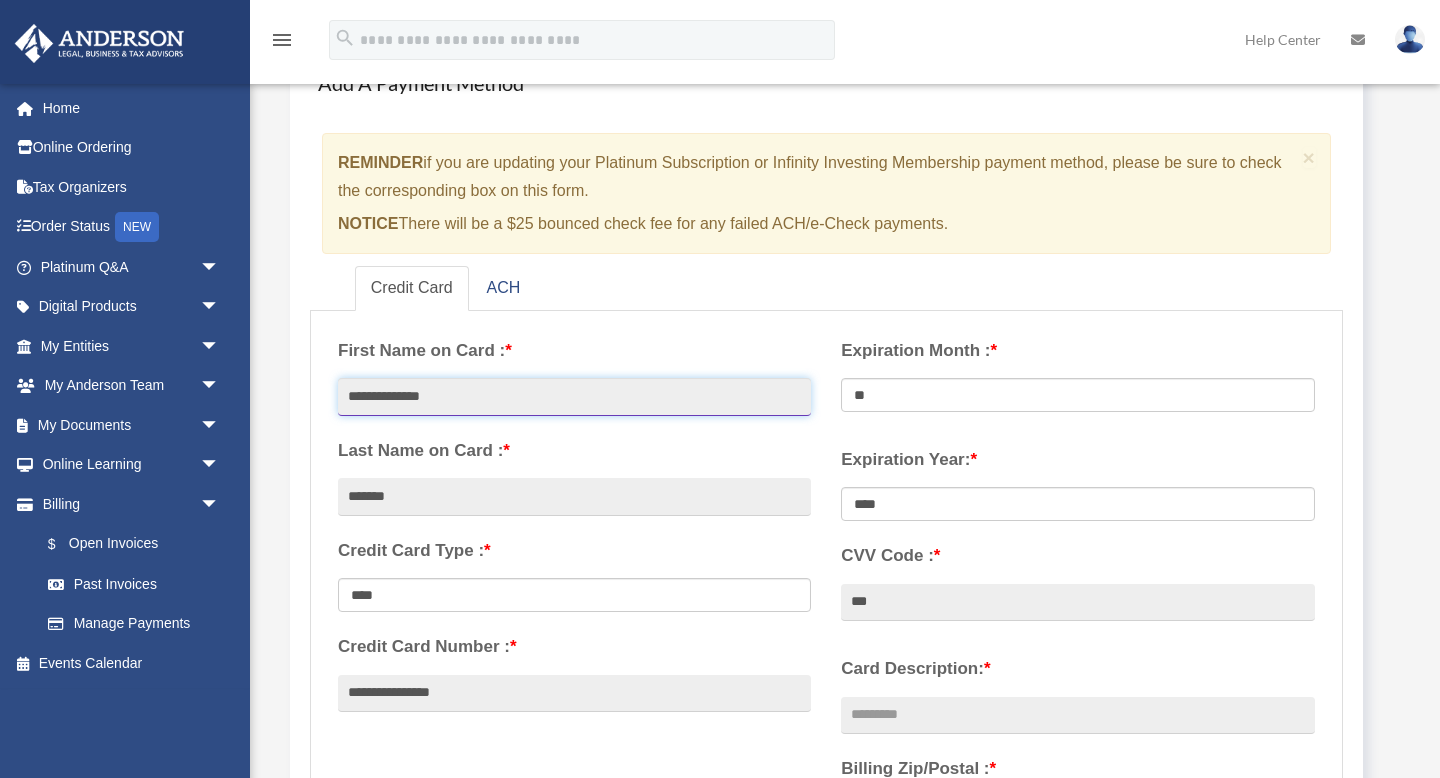 type on "**********" 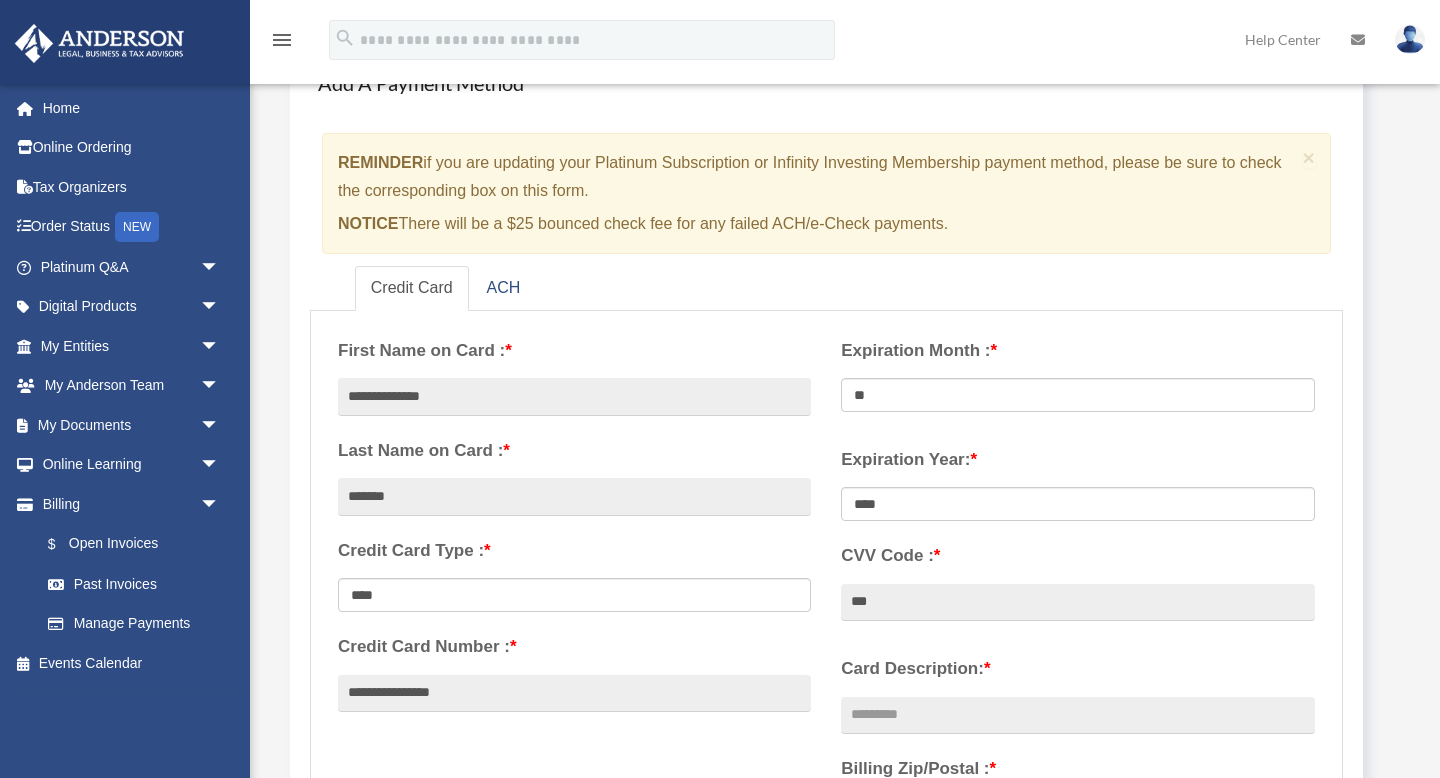 click on "First Name on Card : *" at bounding box center (574, 351) 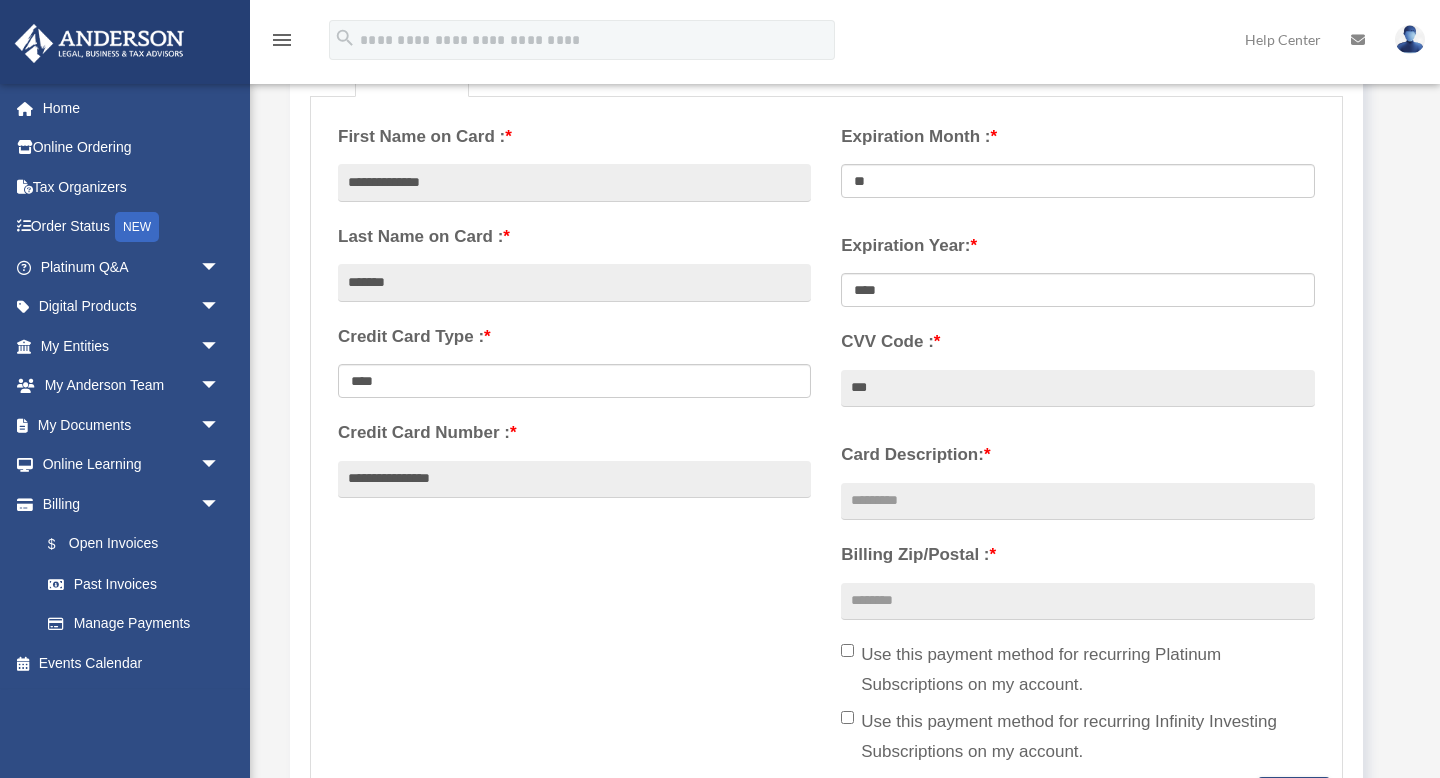 scroll, scrollTop: 340, scrollLeft: 0, axis: vertical 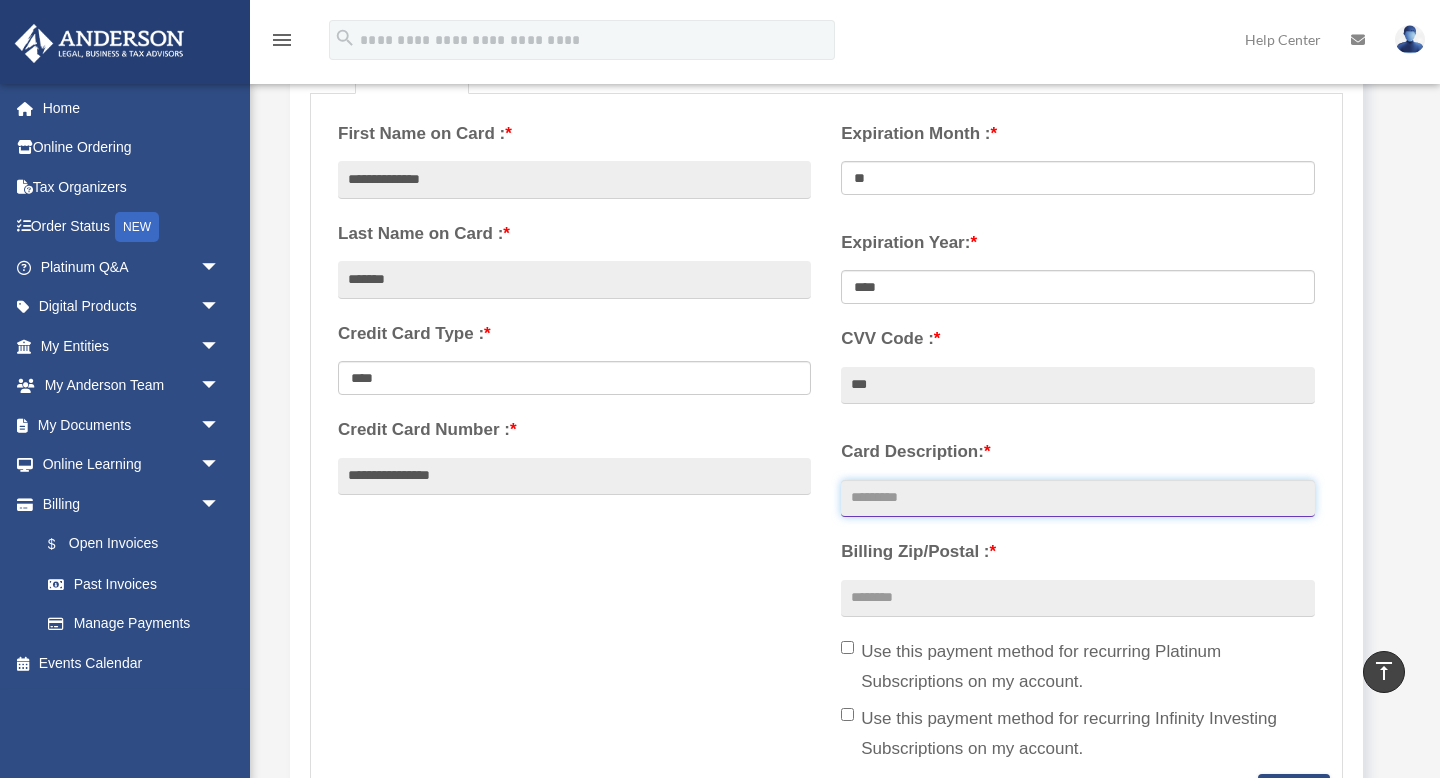 click on "Card Description: *" at bounding box center [1077, 499] 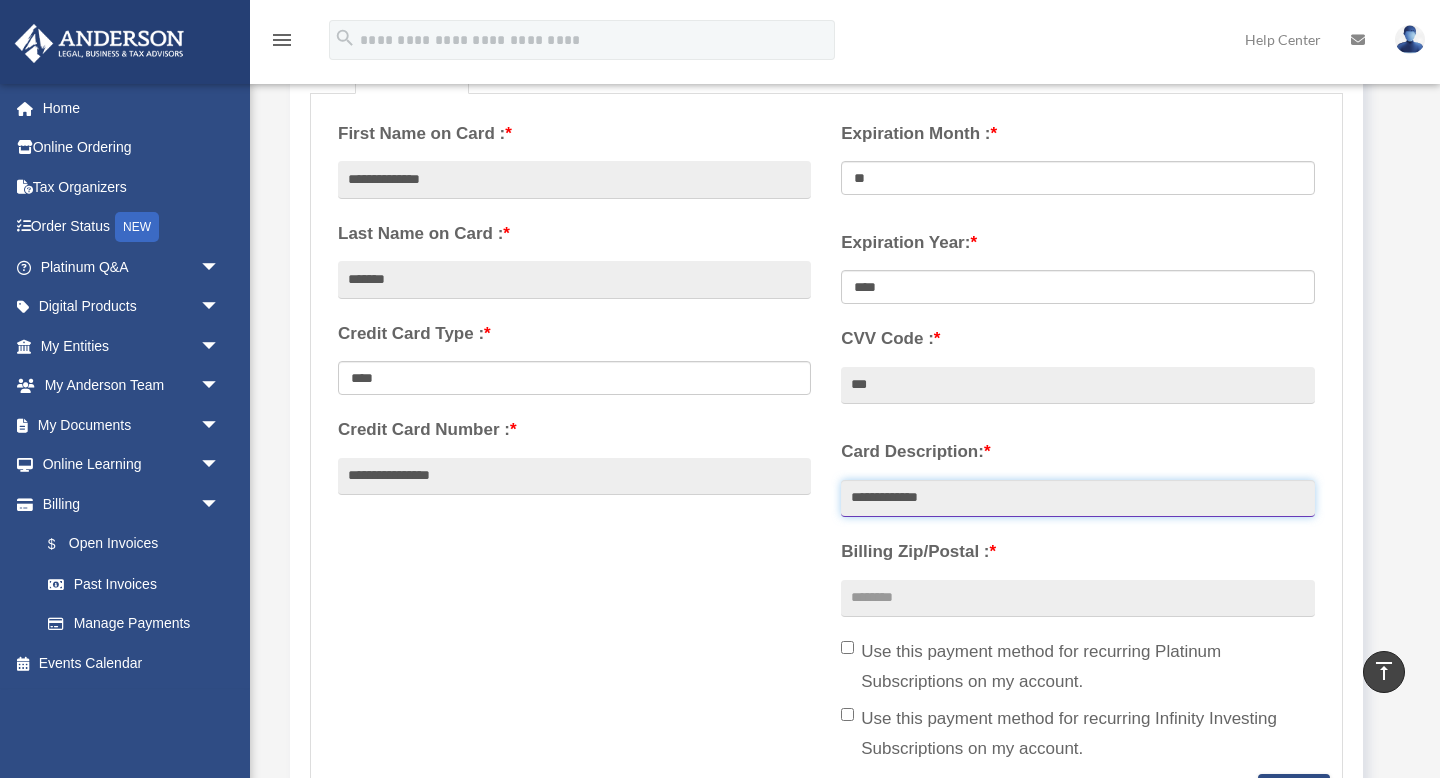type on "**********" 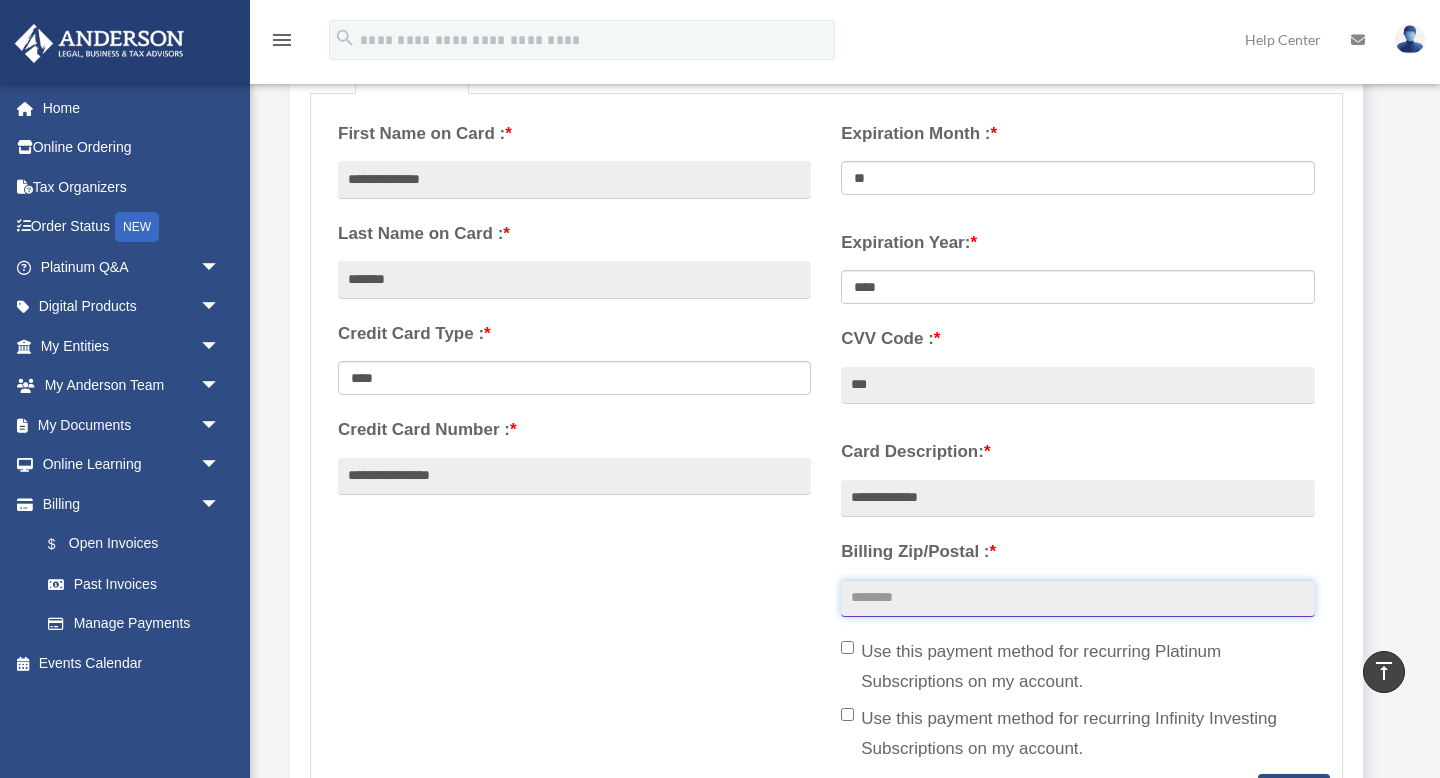 click on "Billing Zip/Postal : *" at bounding box center [1077, 599] 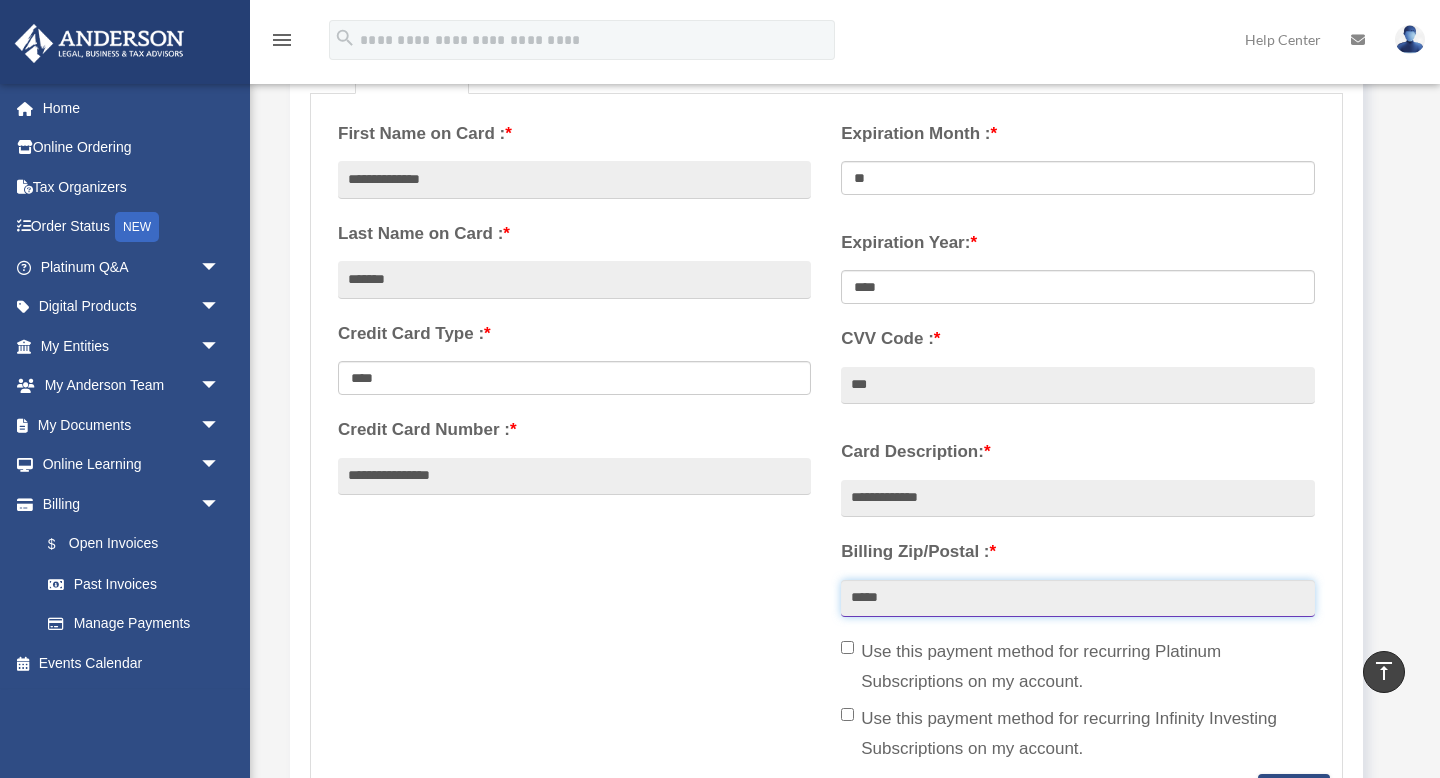 type on "*****" 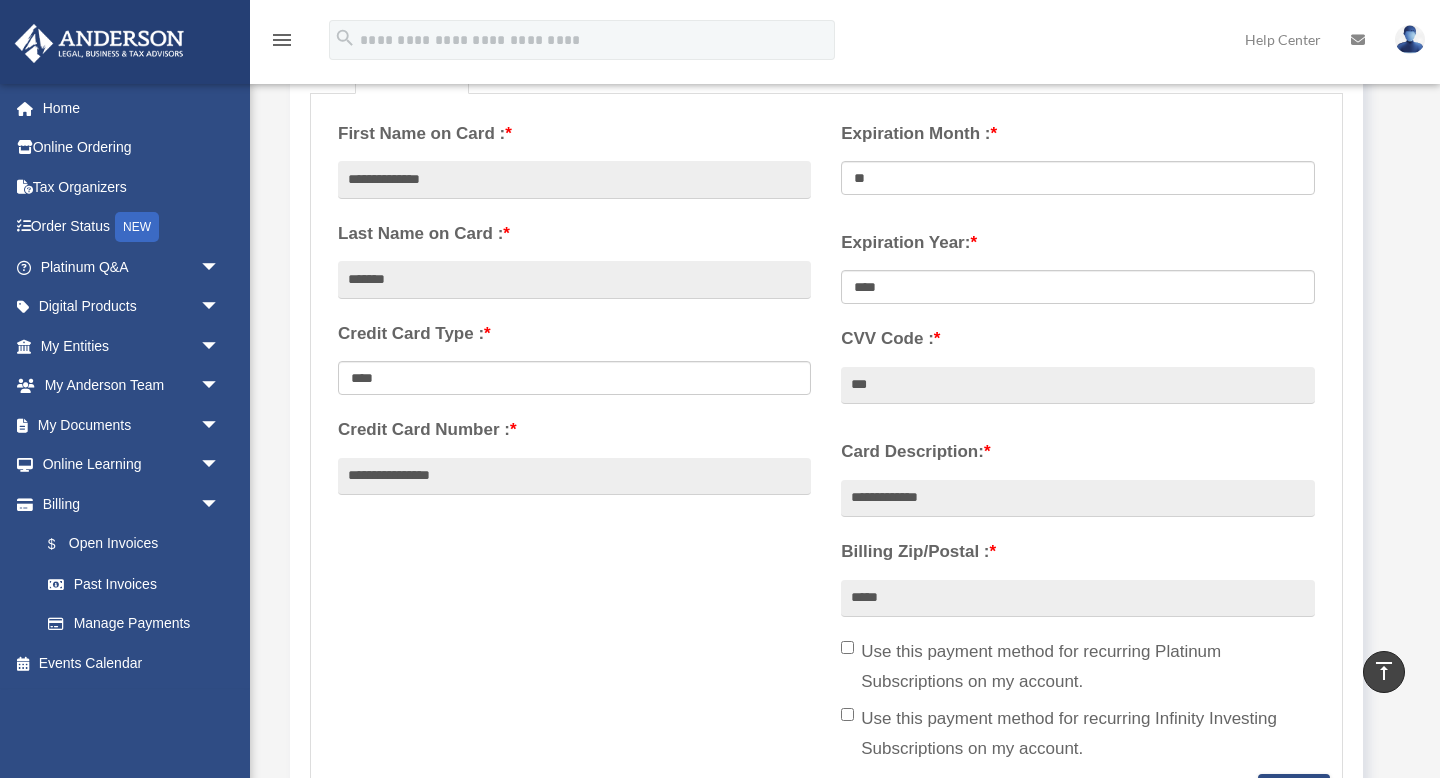 click on "**********" at bounding box center (826, 440) 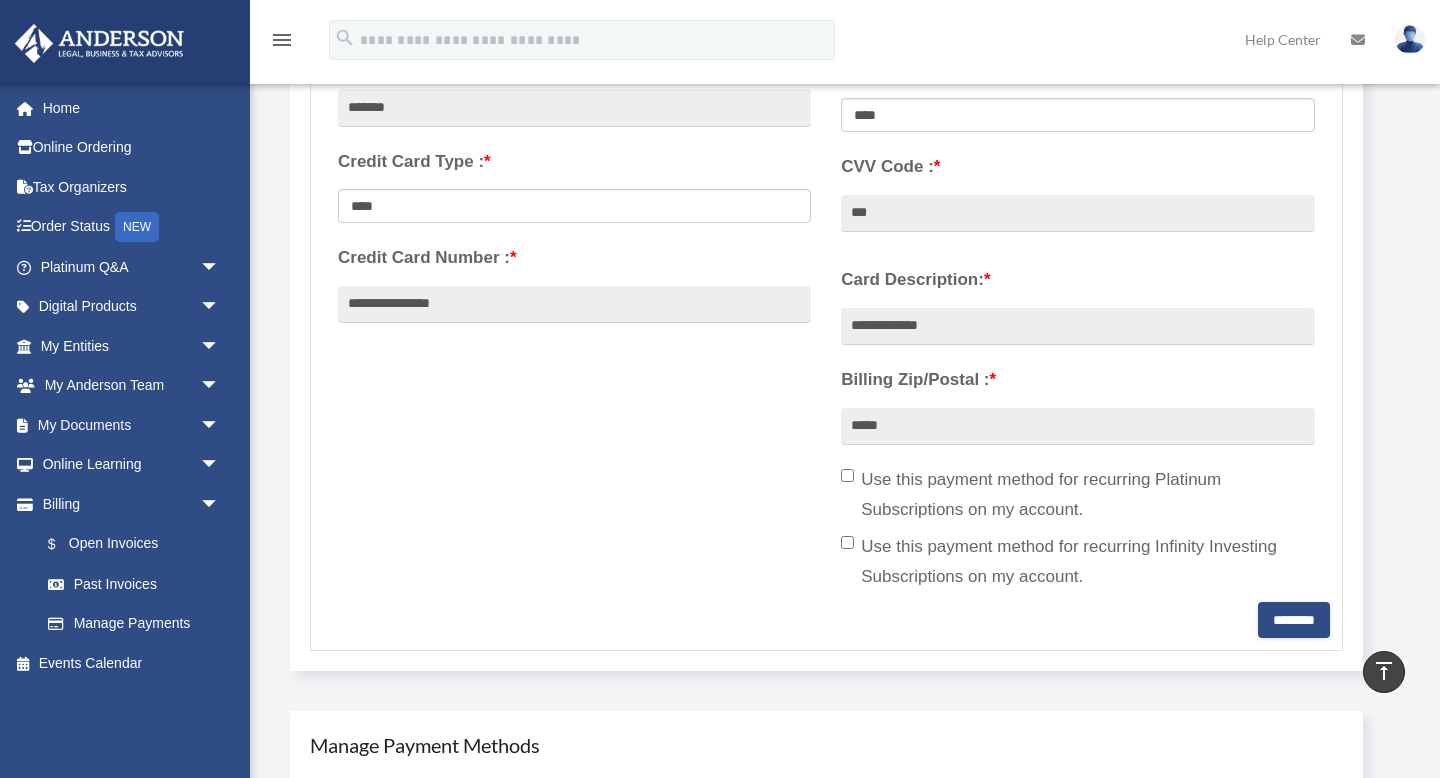 scroll, scrollTop: 514, scrollLeft: 0, axis: vertical 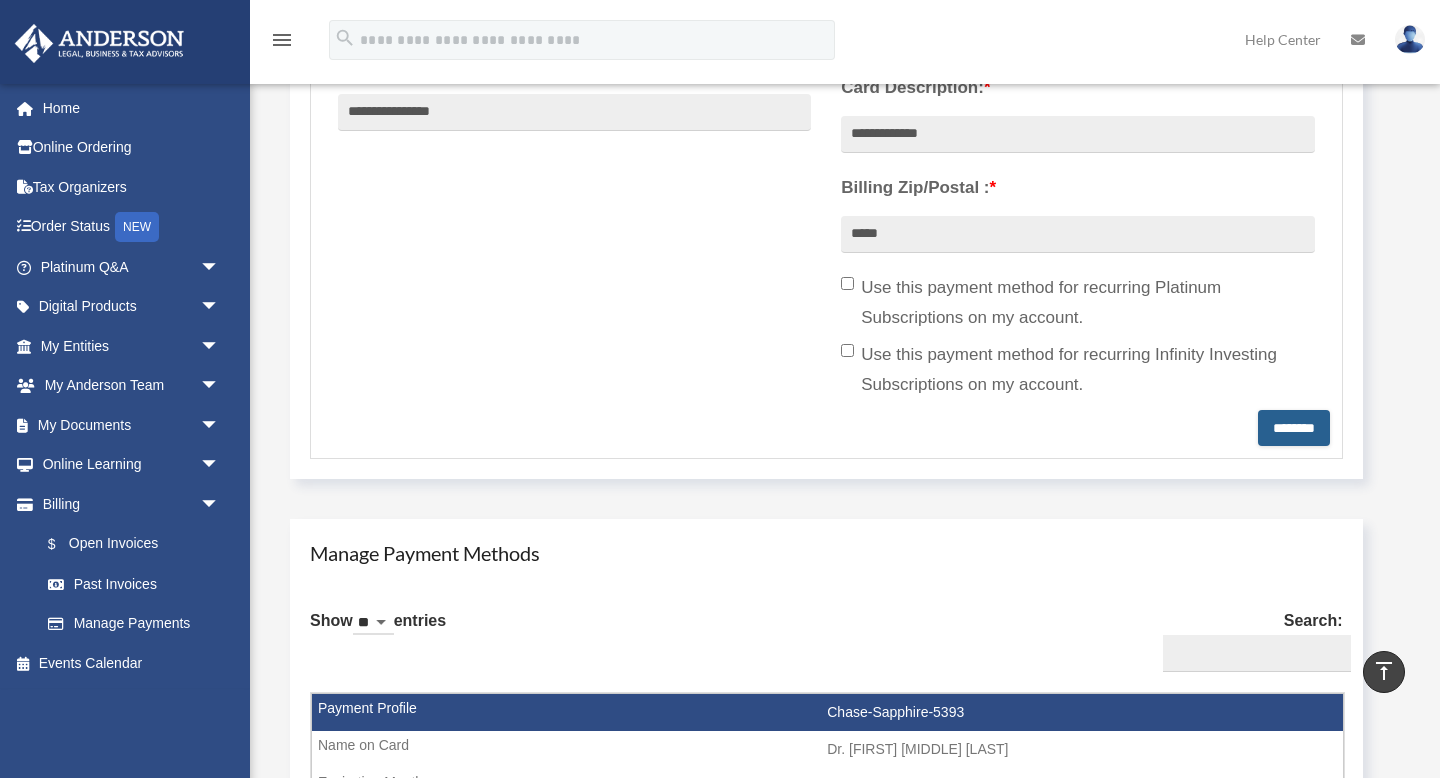 click on "********" at bounding box center (1294, 428) 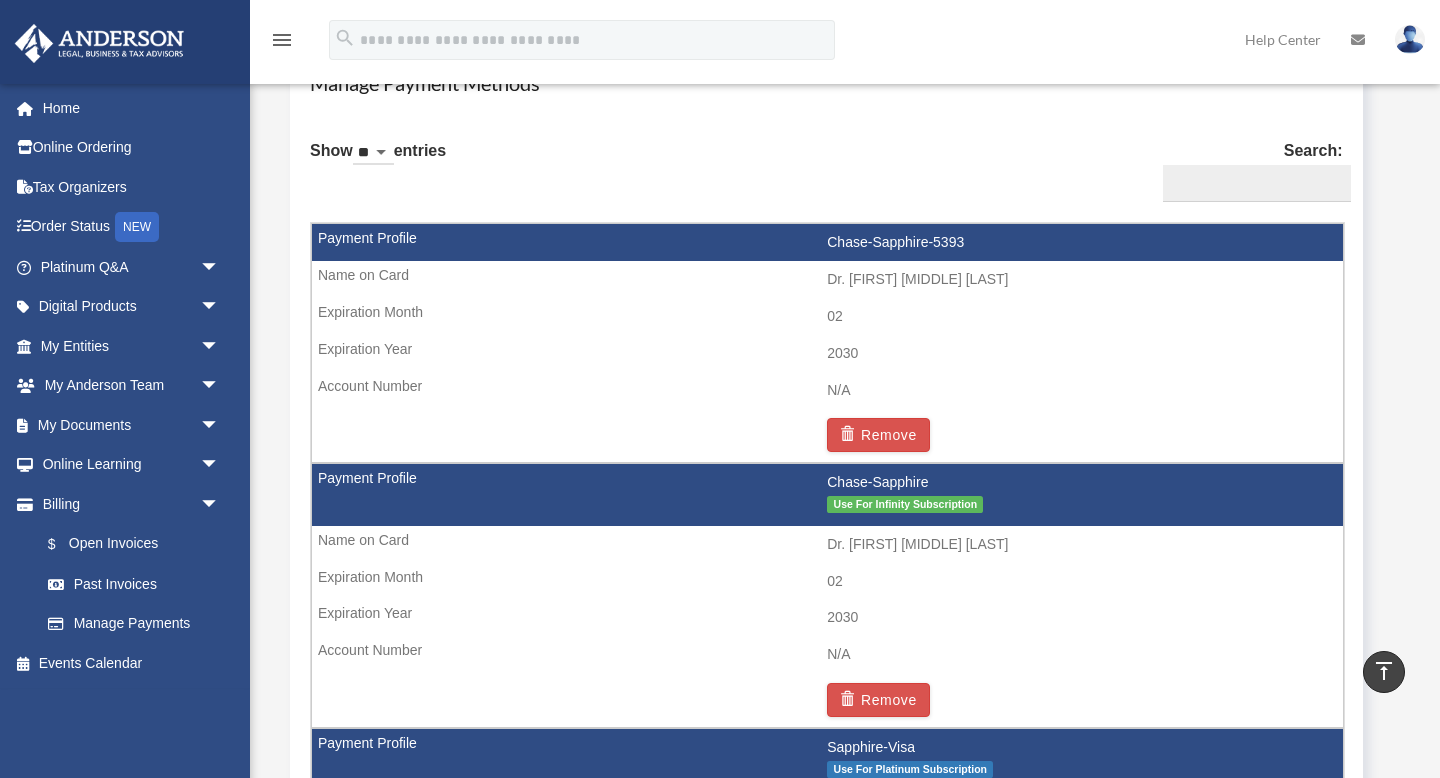 scroll, scrollTop: 1192, scrollLeft: 0, axis: vertical 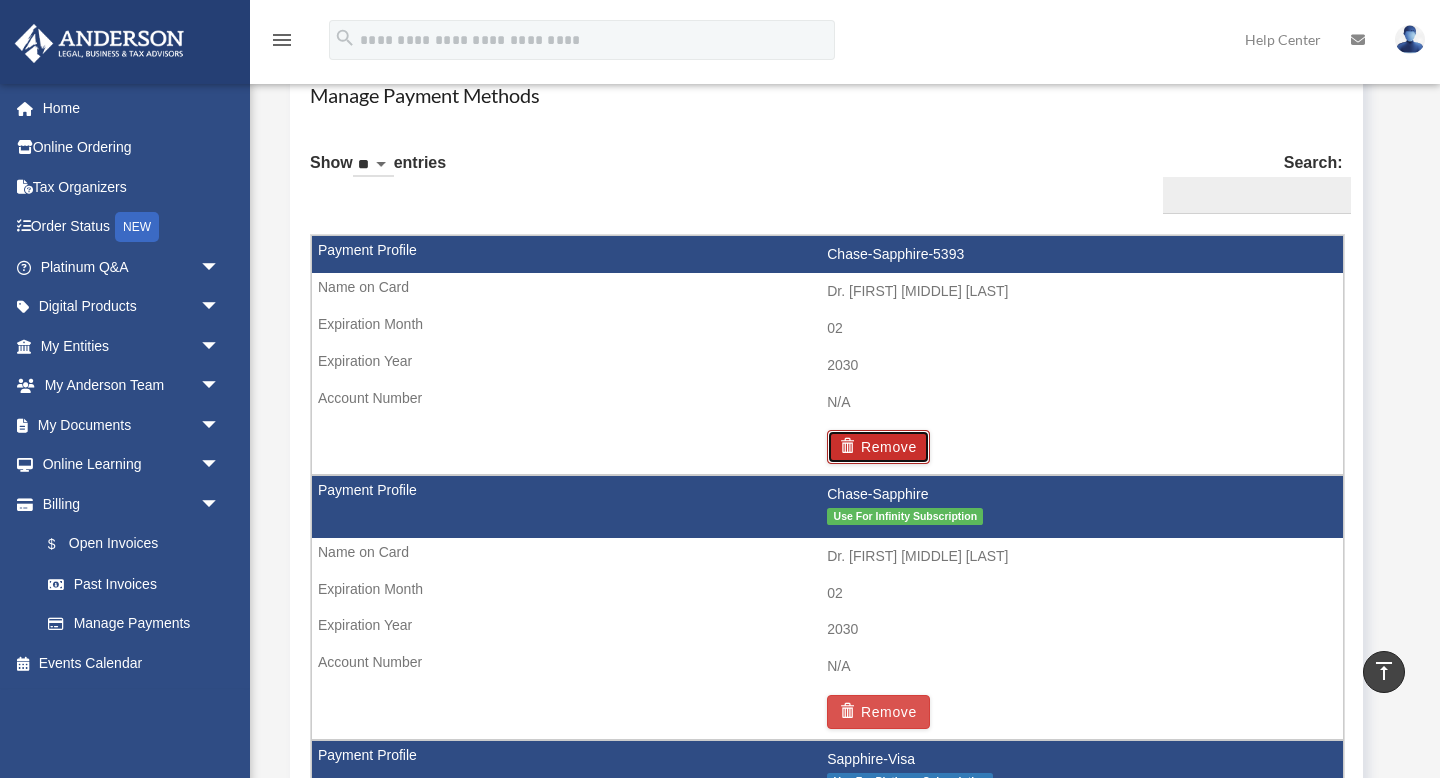 click on "Remove" at bounding box center (878, 447) 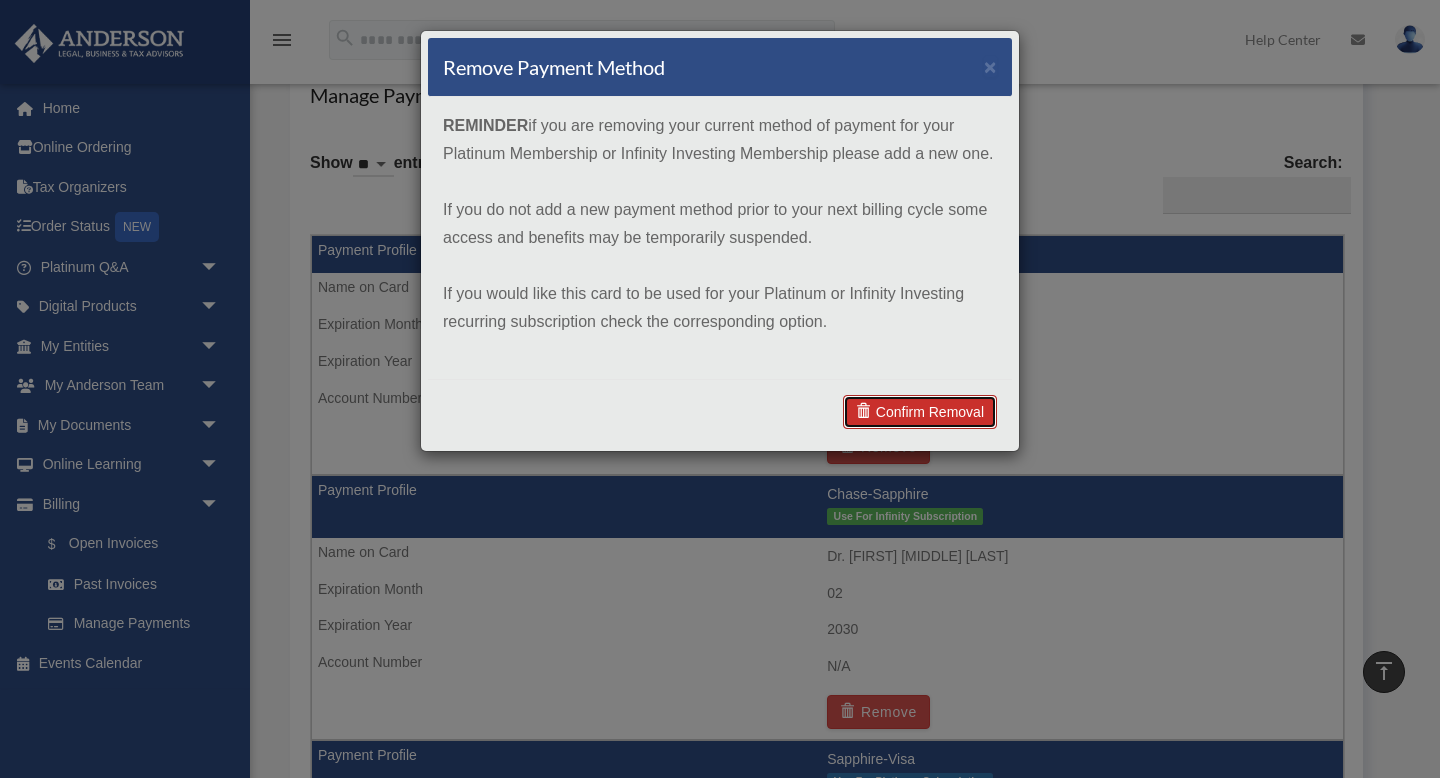 click on "Confirm Removal" at bounding box center [920, 412] 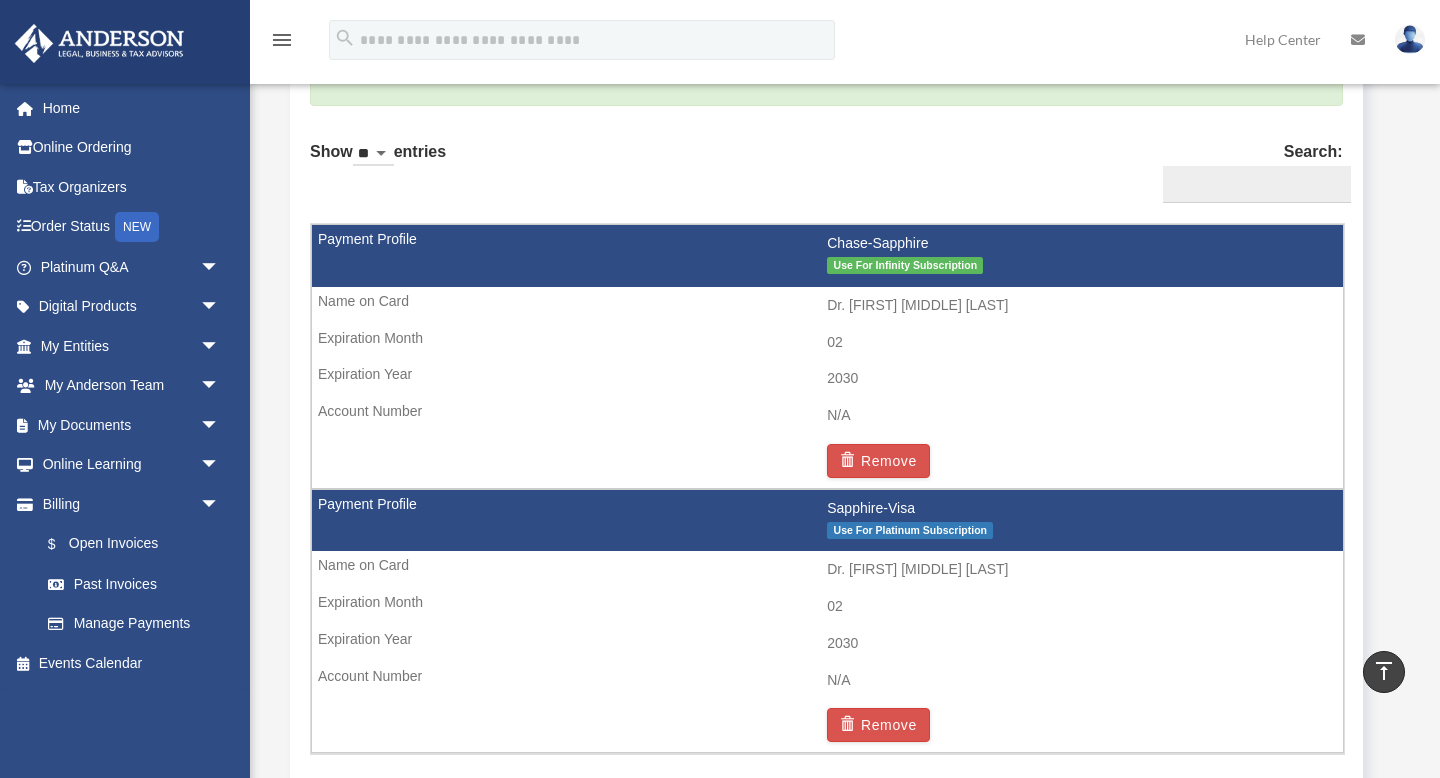 scroll, scrollTop: 1299, scrollLeft: 0, axis: vertical 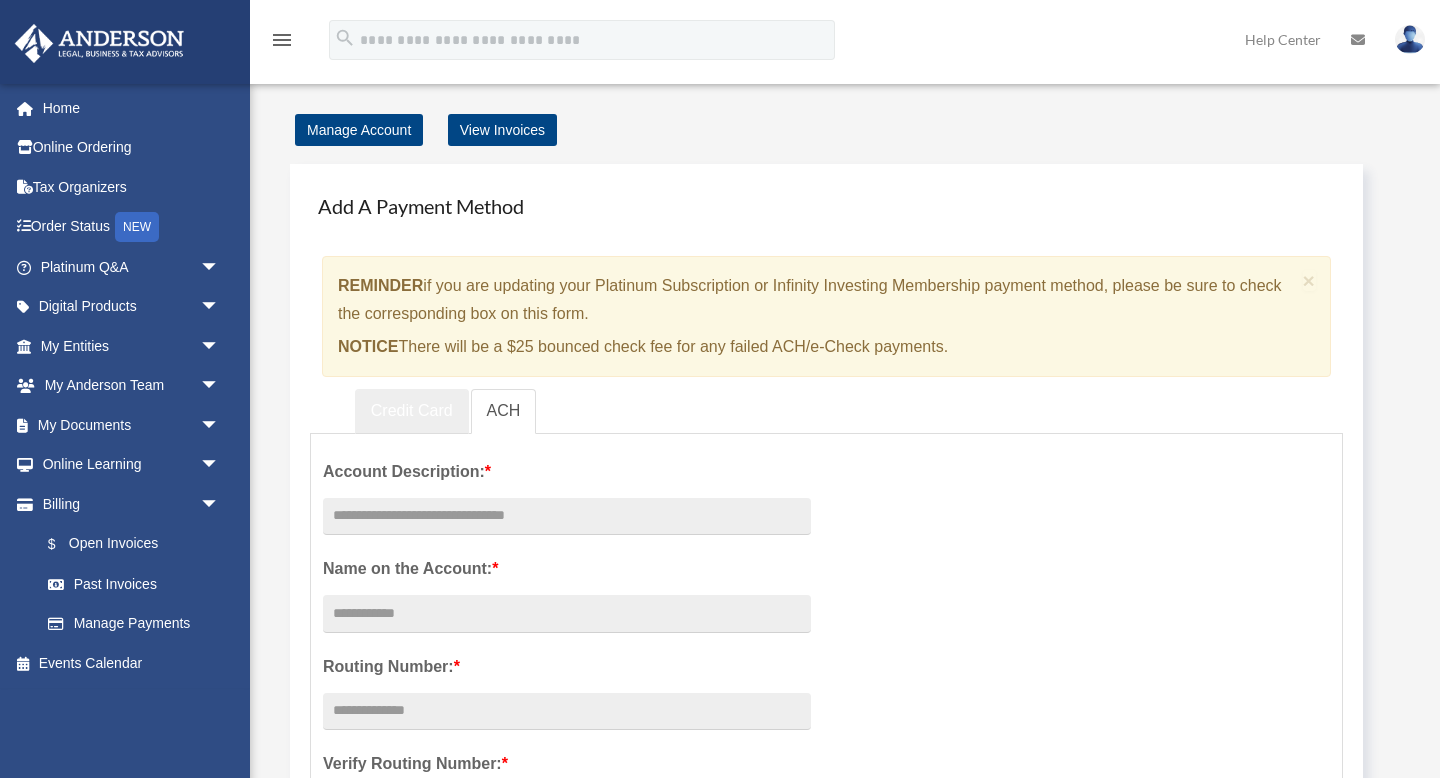click on "Credit Card" at bounding box center [412, 411] 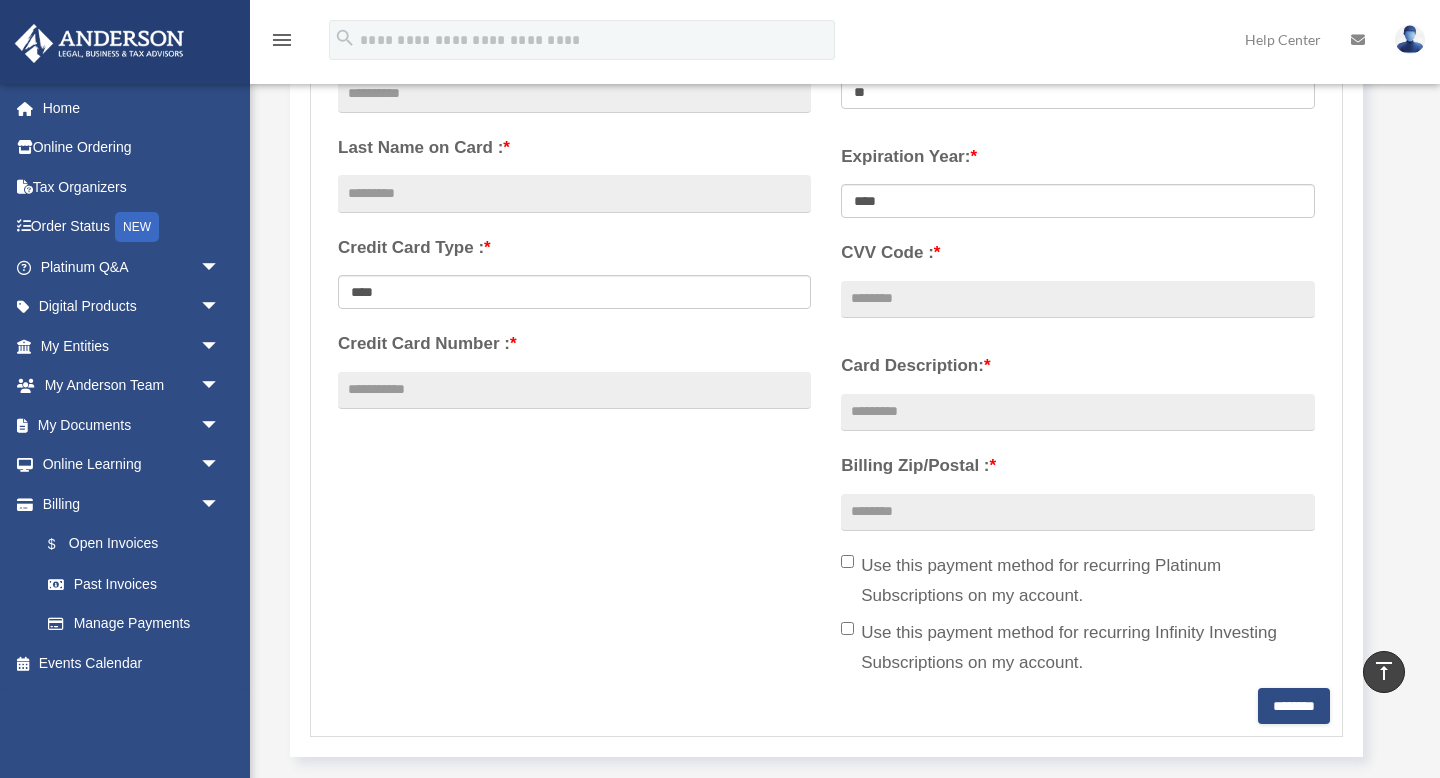 scroll, scrollTop: 0, scrollLeft: 0, axis: both 